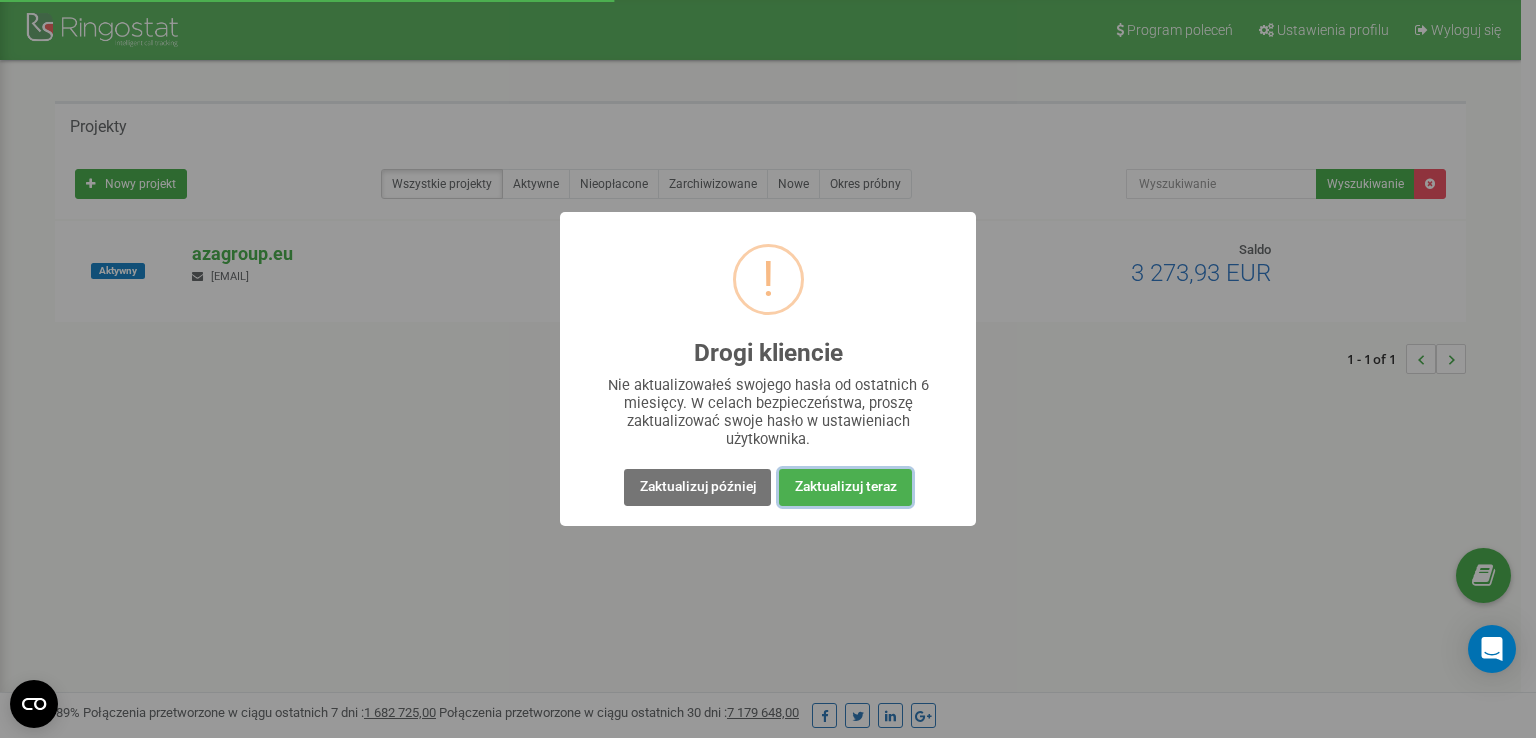 scroll, scrollTop: 0, scrollLeft: 0, axis: both 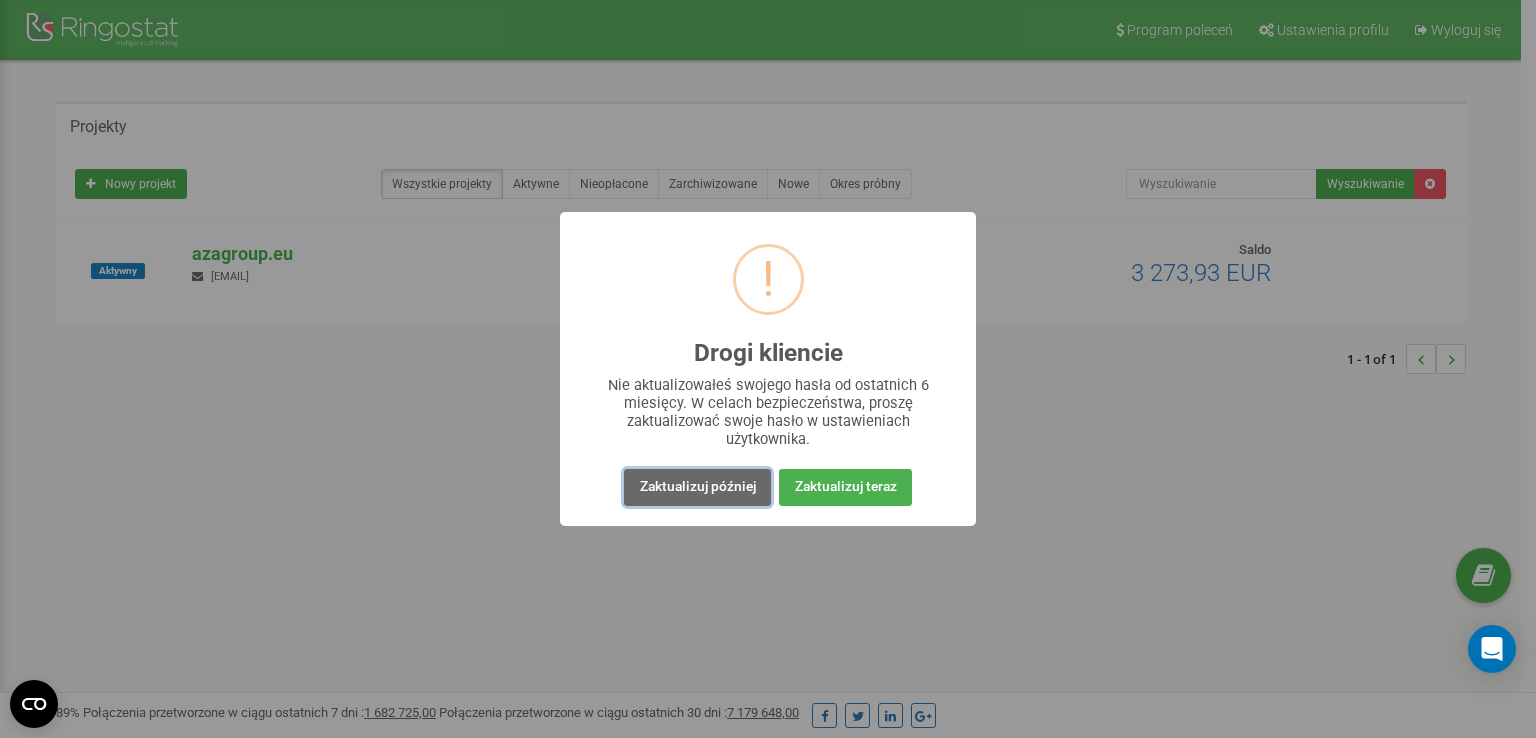 click on "Zaktualizuj później" at bounding box center (697, 487) 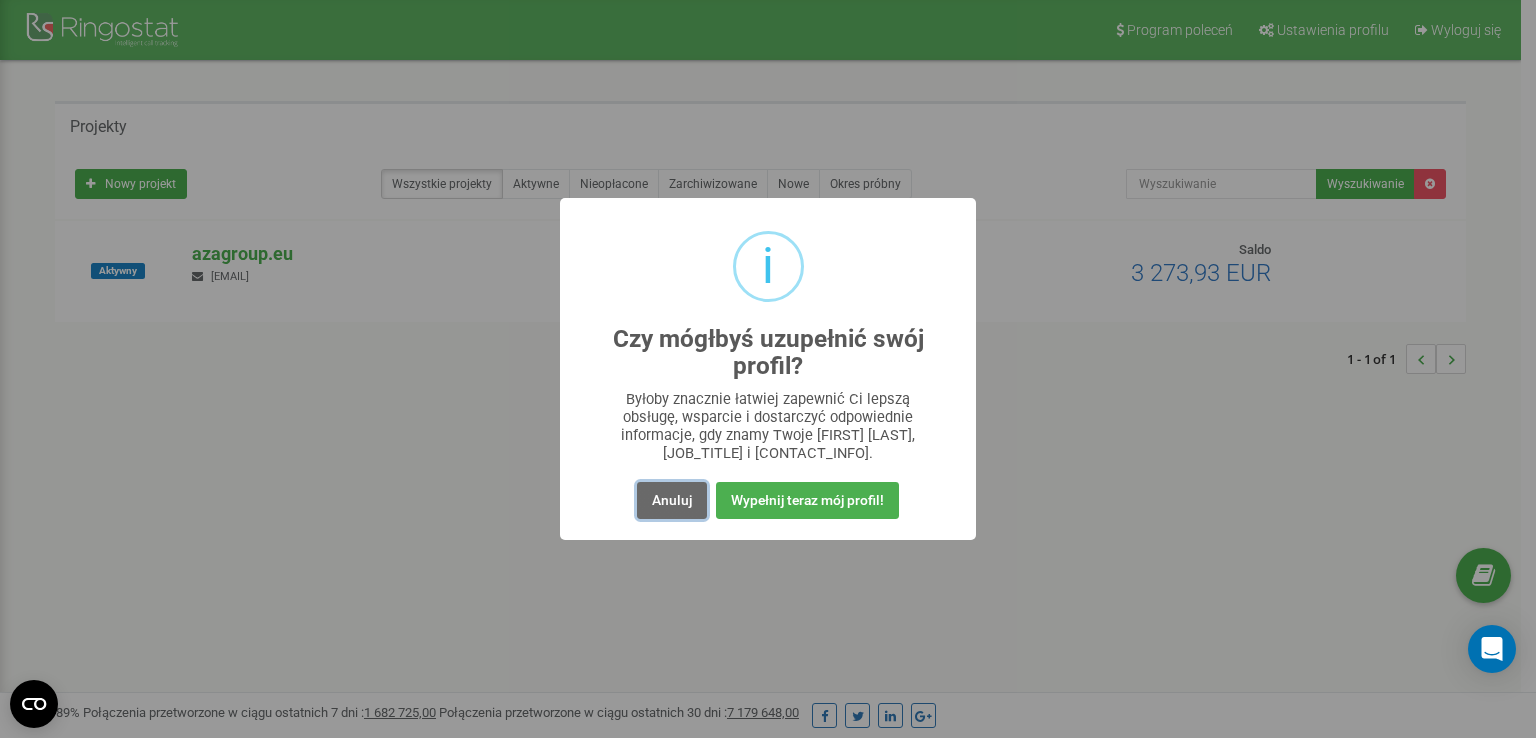 click on "Anuluj" at bounding box center (672, 500) 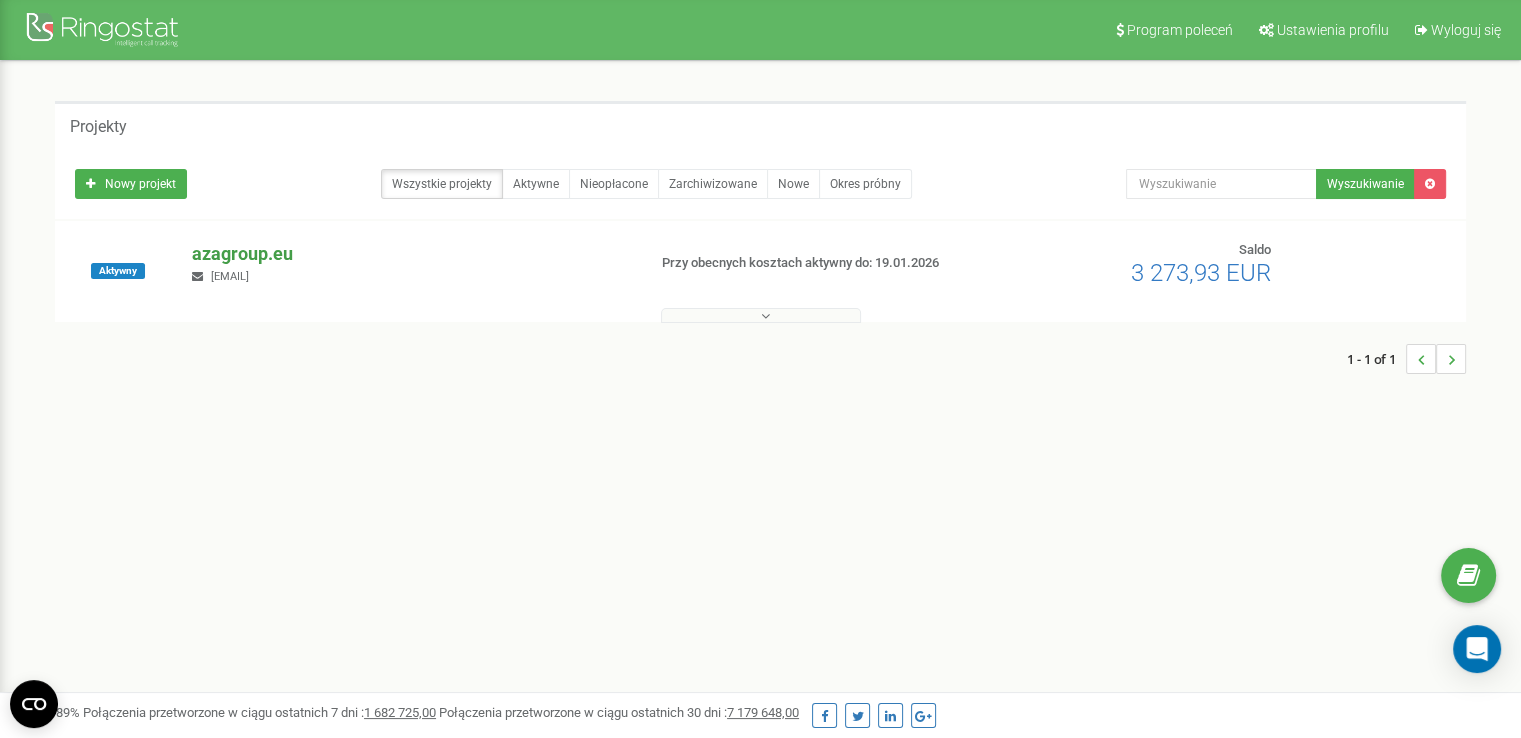 click on "azagroup.eu" at bounding box center [410, 254] 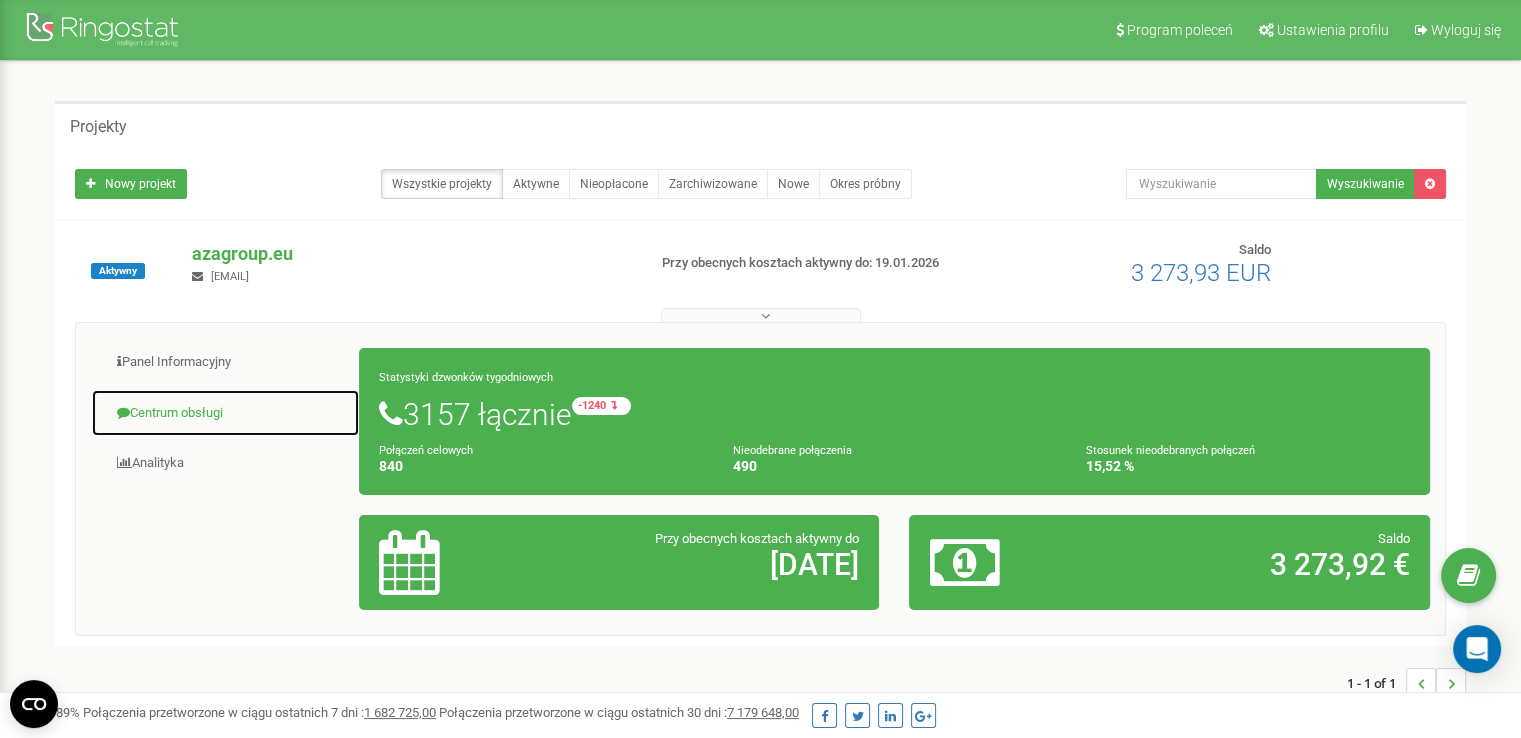click on "Centrum obsługi" at bounding box center [225, 413] 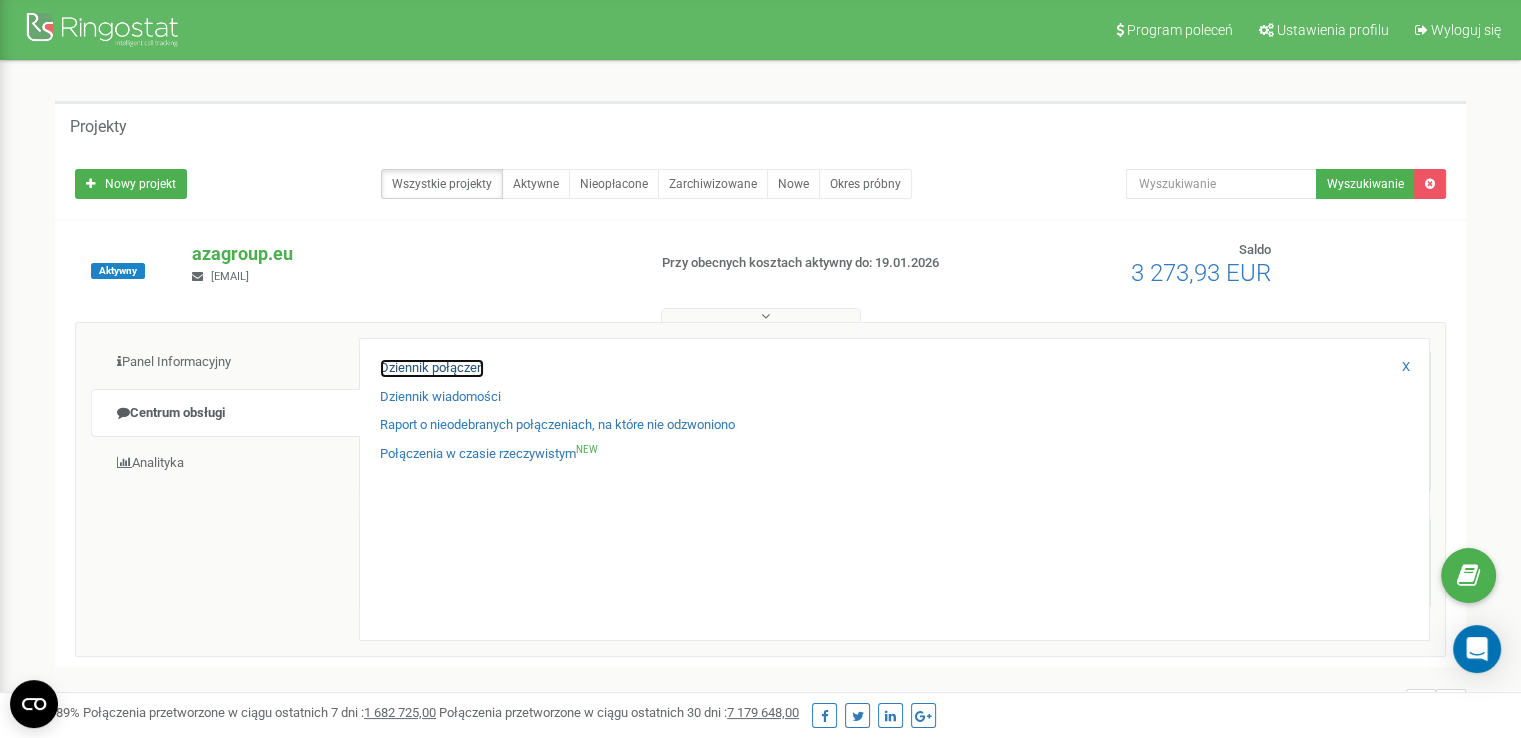 click on "Dziennik połączeń" at bounding box center (432, 368) 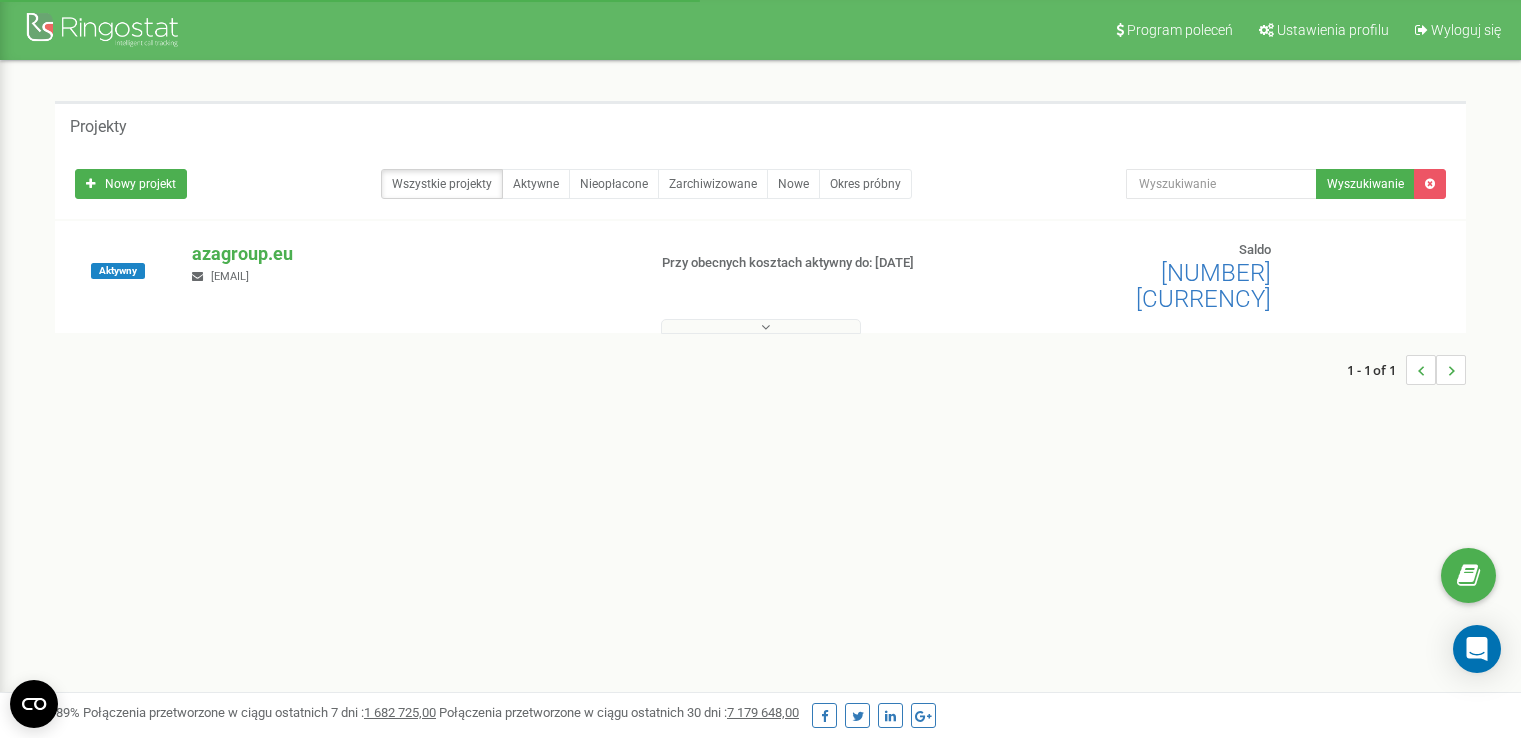 scroll, scrollTop: 0, scrollLeft: 0, axis: both 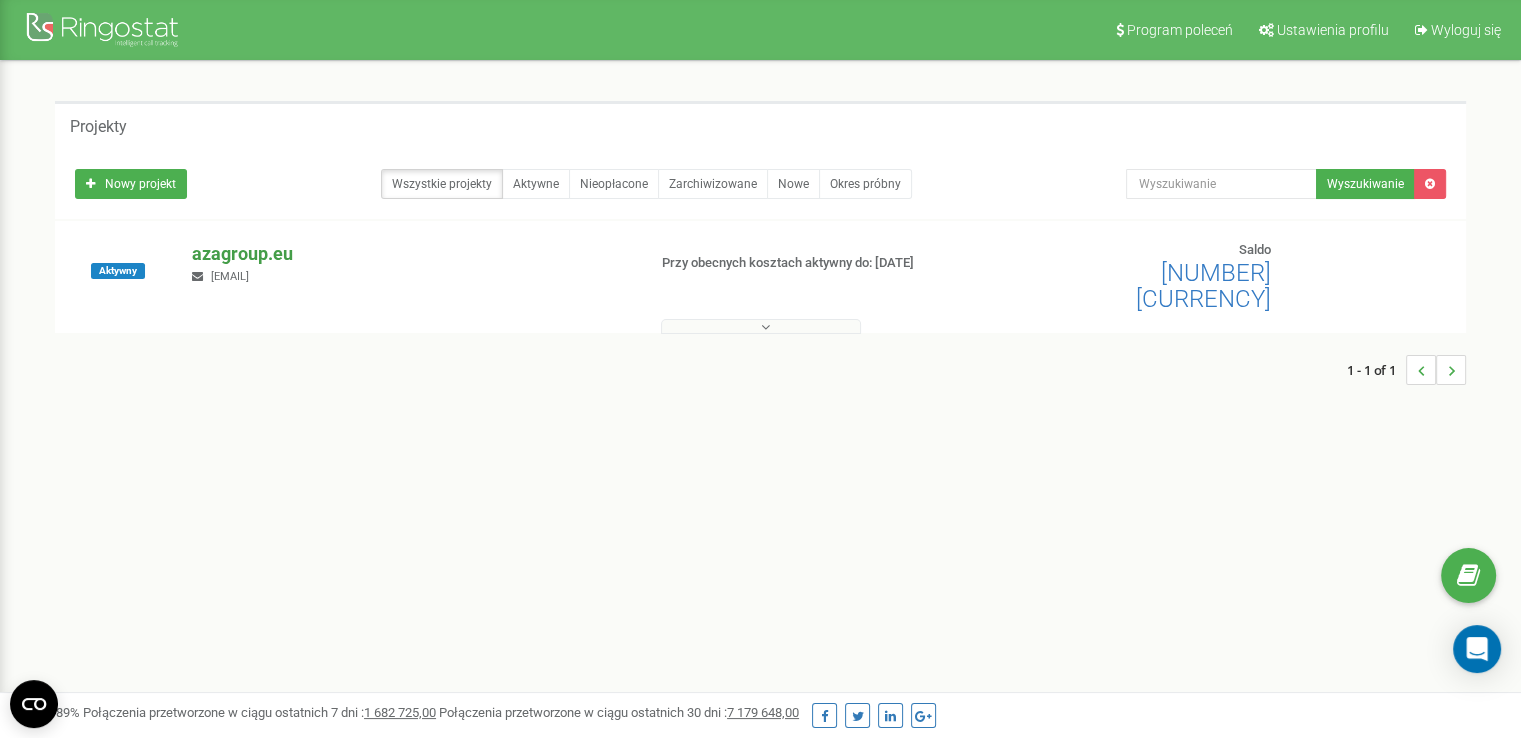 click on "azagroup.eu" at bounding box center (410, 254) 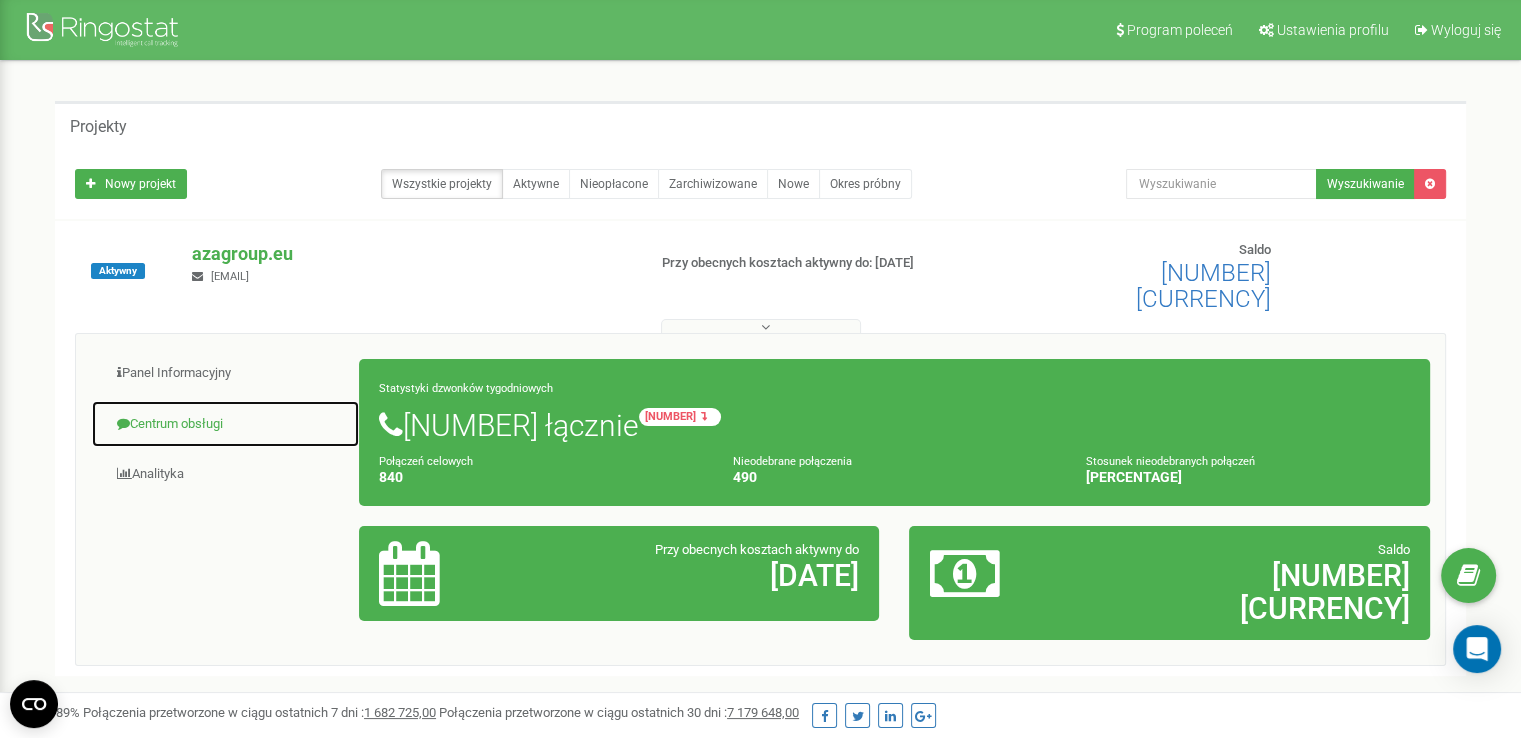 click on "Centrum obsługi" at bounding box center (225, 424) 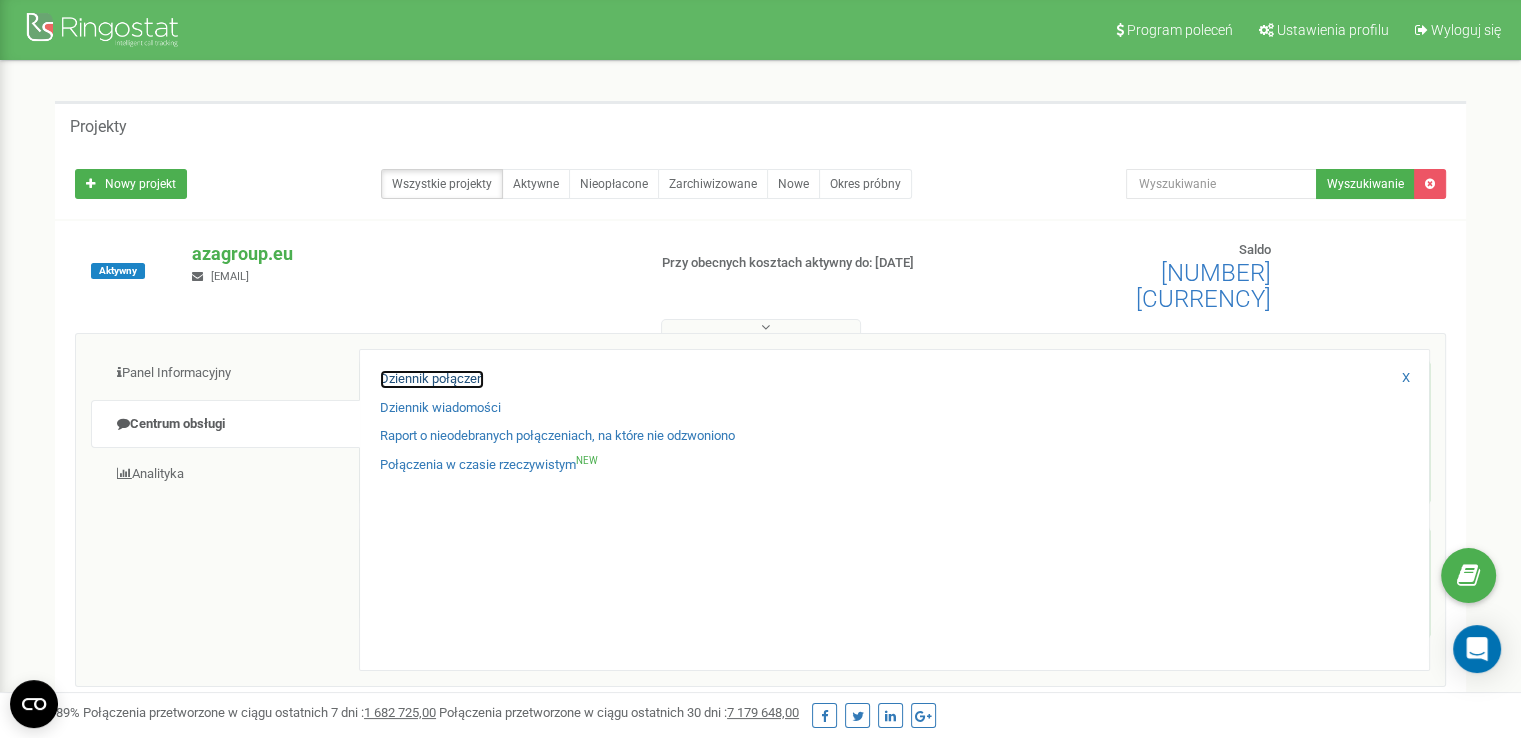 click on "Dziennik połączeń" at bounding box center (432, 379) 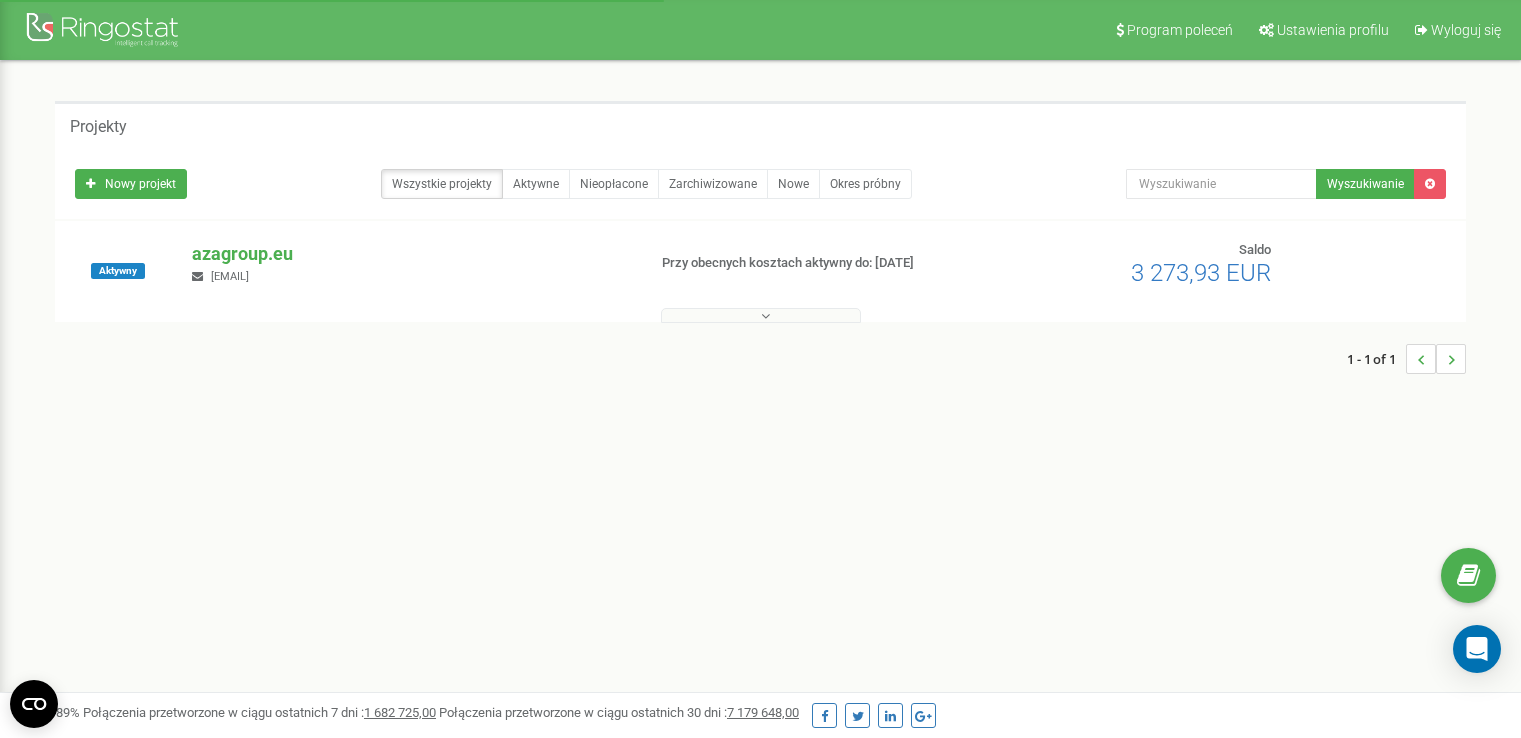 scroll, scrollTop: 0, scrollLeft: 0, axis: both 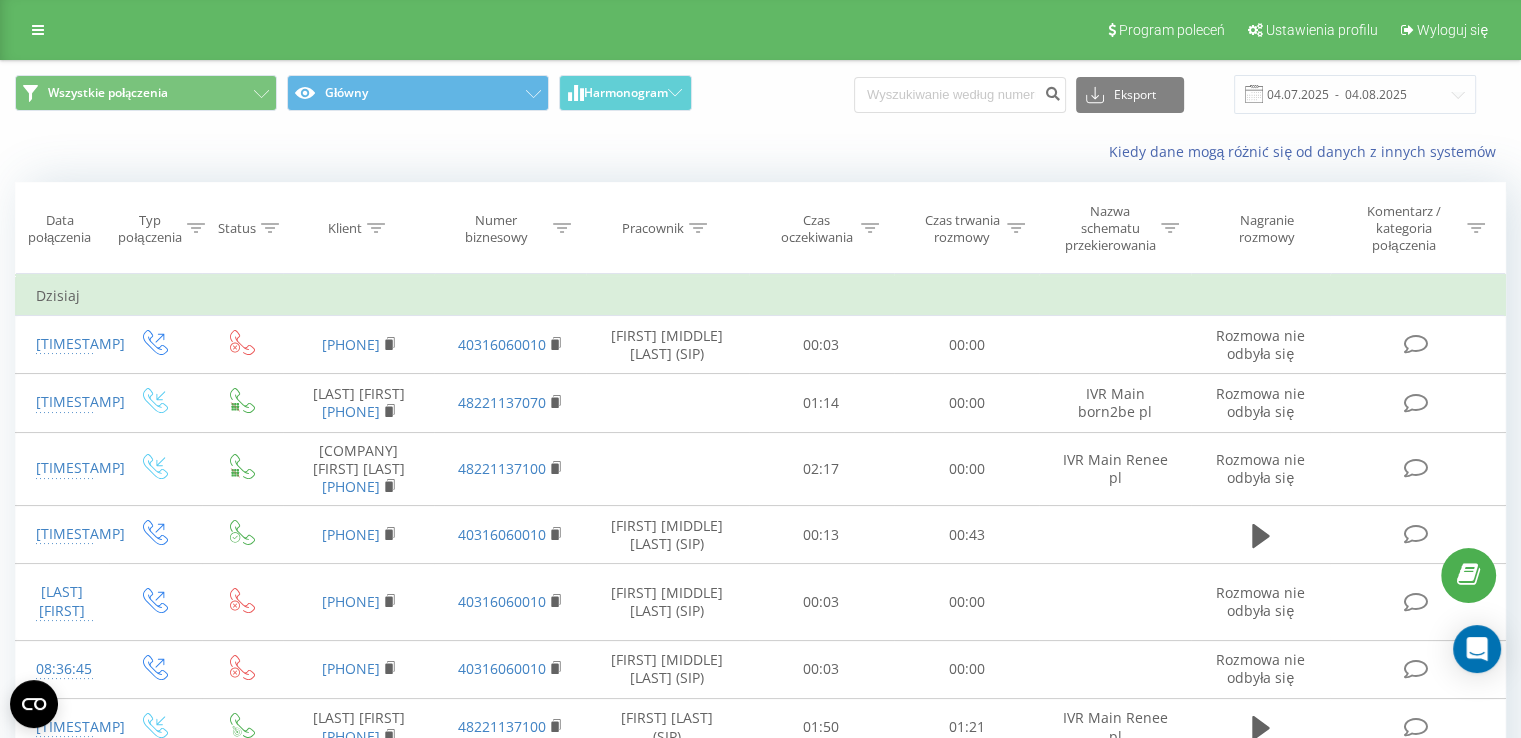 click on "Typ połączenia" at bounding box center (149, 229) 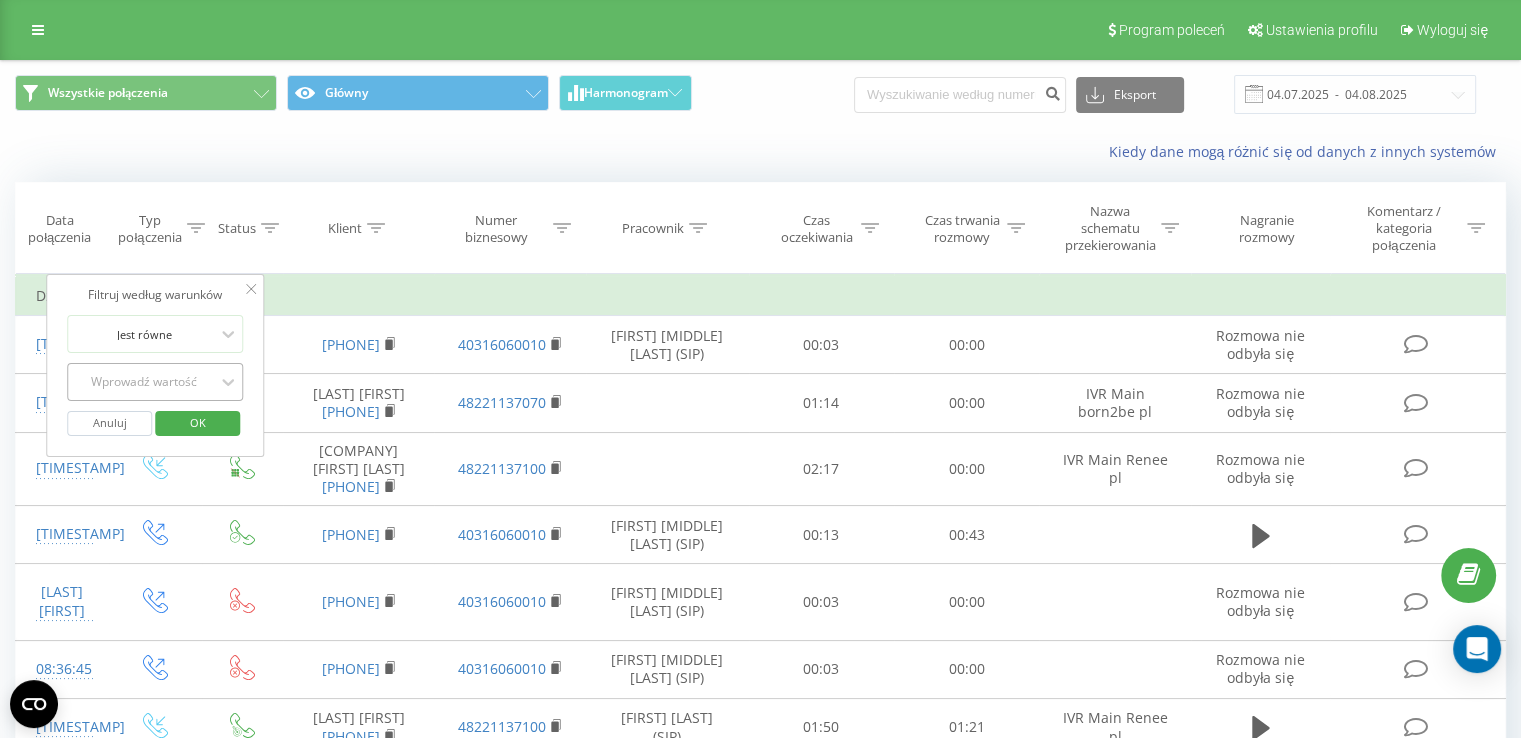 click on "Wprowadź wartość" at bounding box center (144, 382) 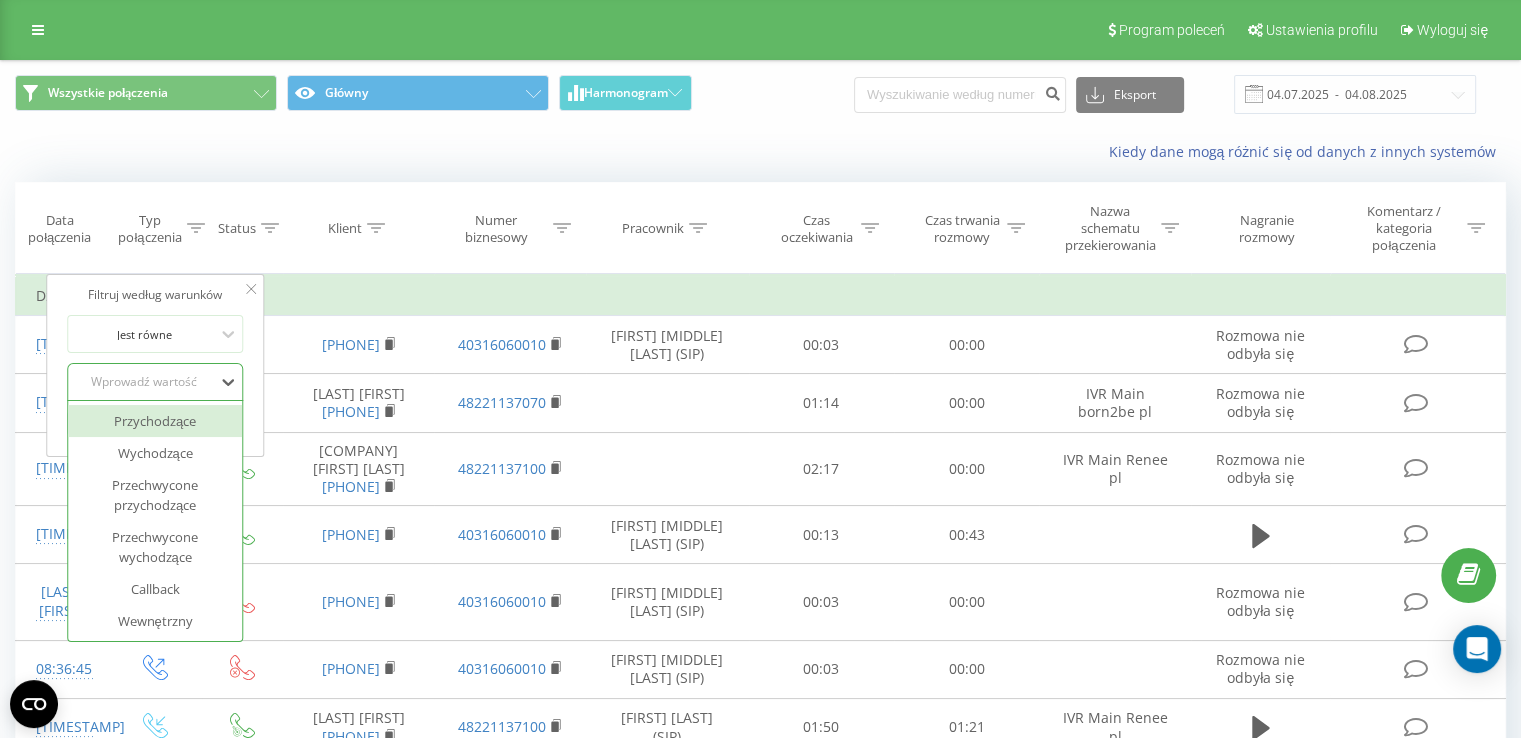 click on "Przychodzące" at bounding box center (155, 421) 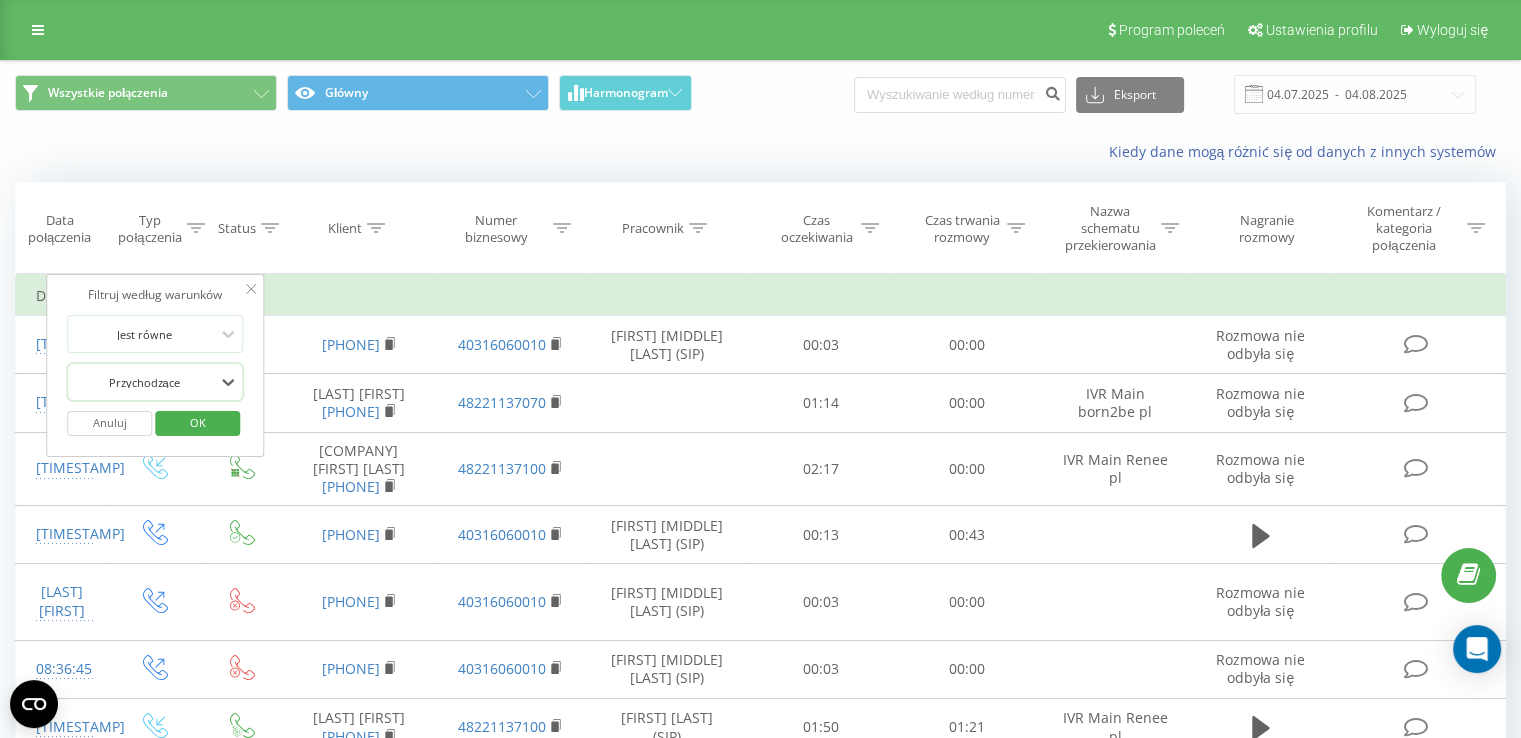 click at bounding box center (144, 382) 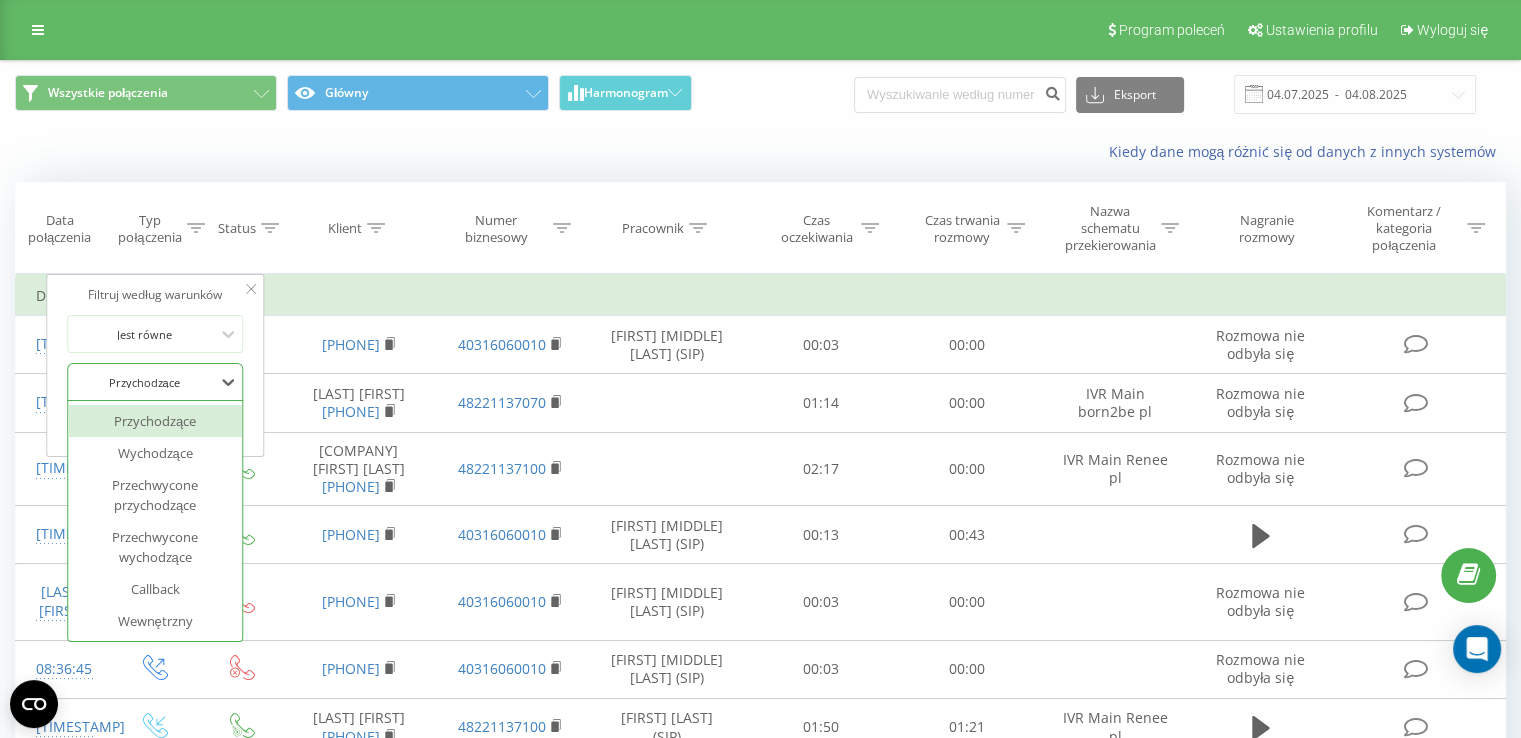 drag, startPoint x: 192, startPoint y: 448, endPoint x: 190, endPoint y: 425, distance: 23.086792 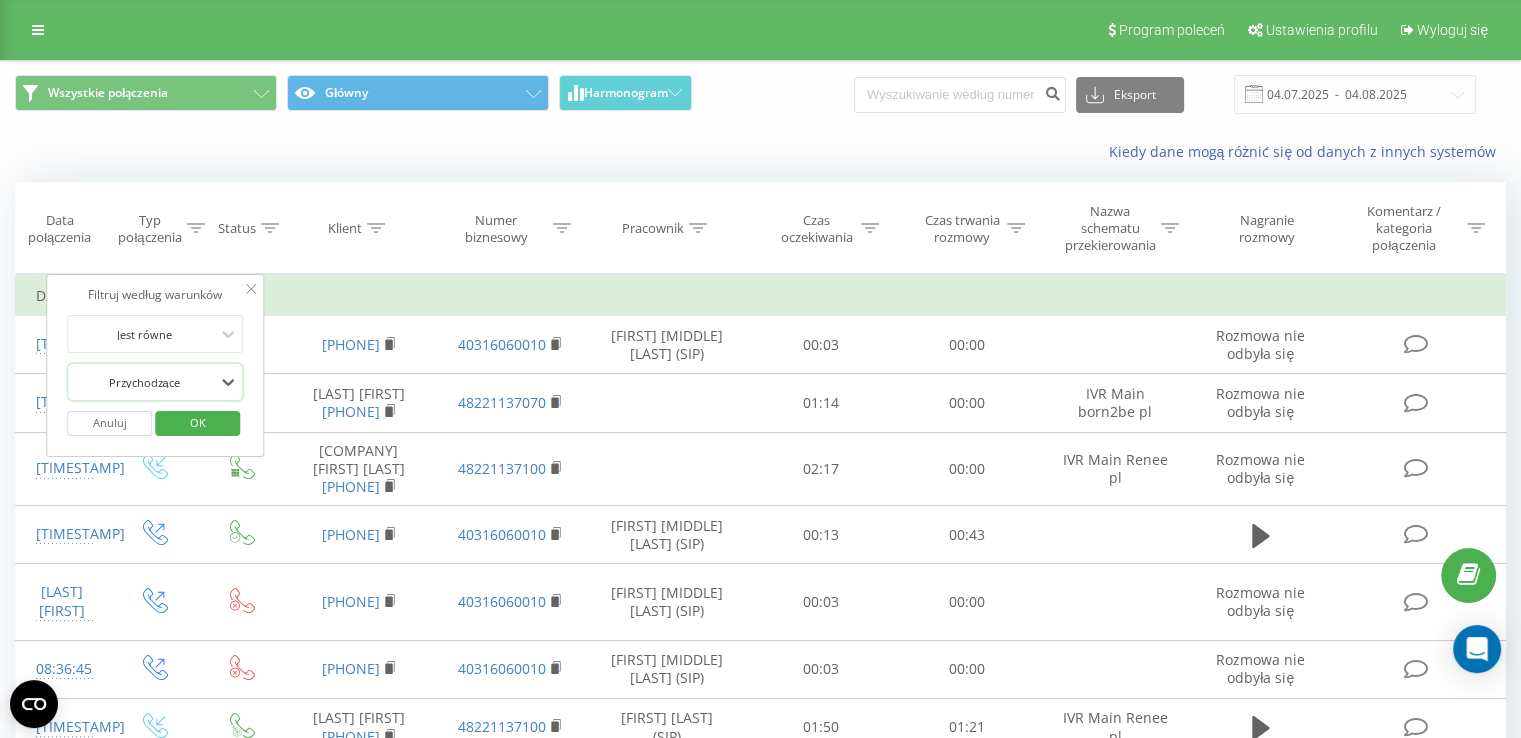 click on "OK" at bounding box center (198, 422) 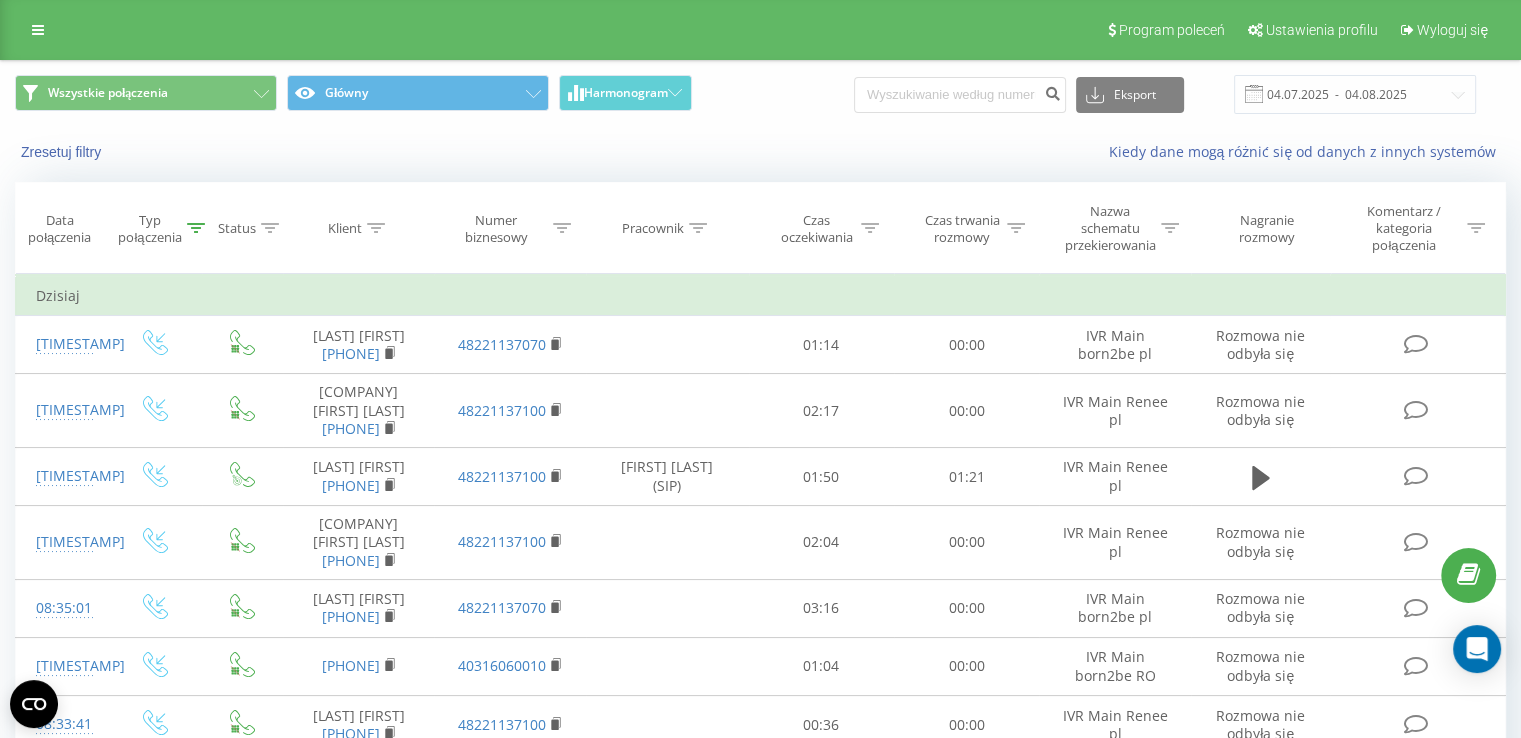 click on "Status" at bounding box center (237, 228) 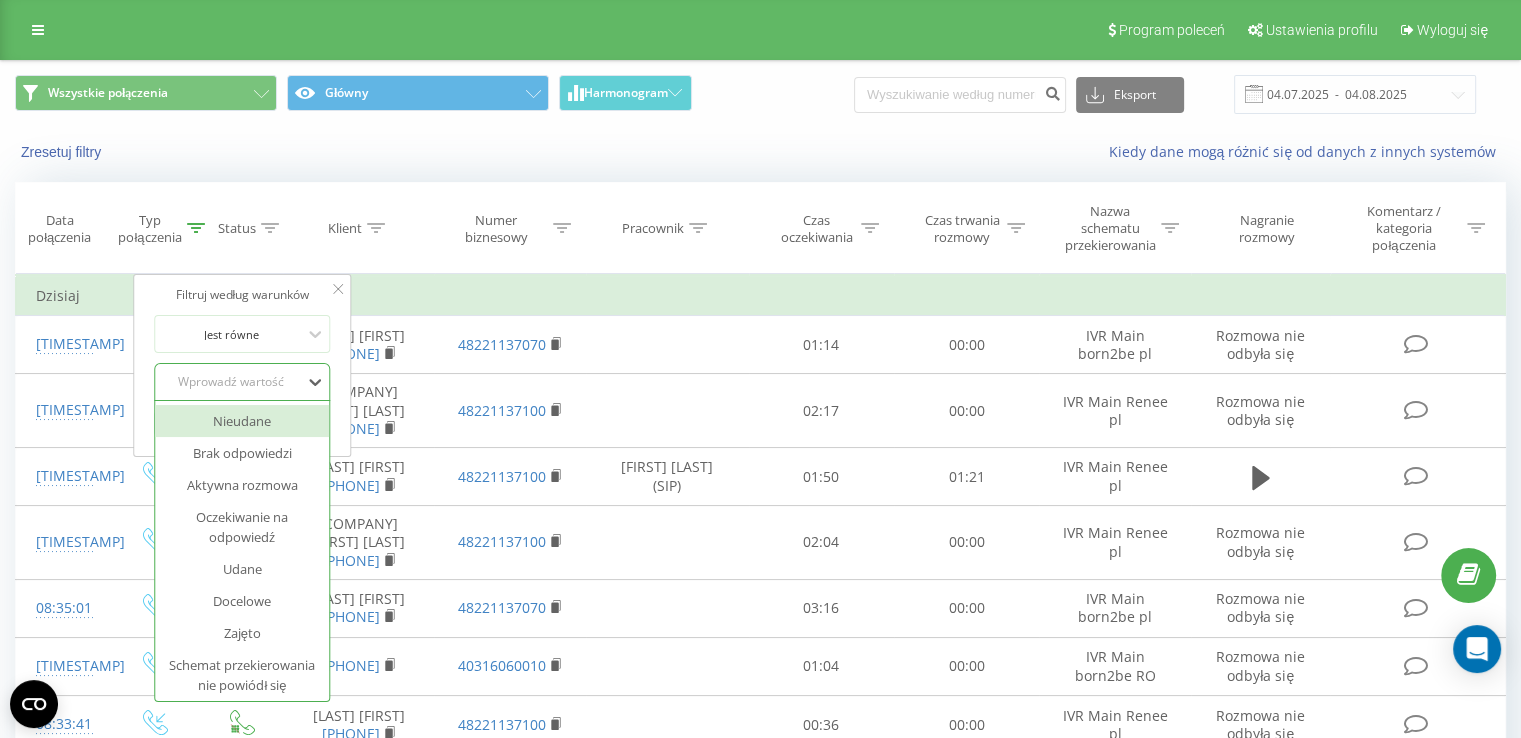 click on "Wprowadź wartość" at bounding box center (232, 382) 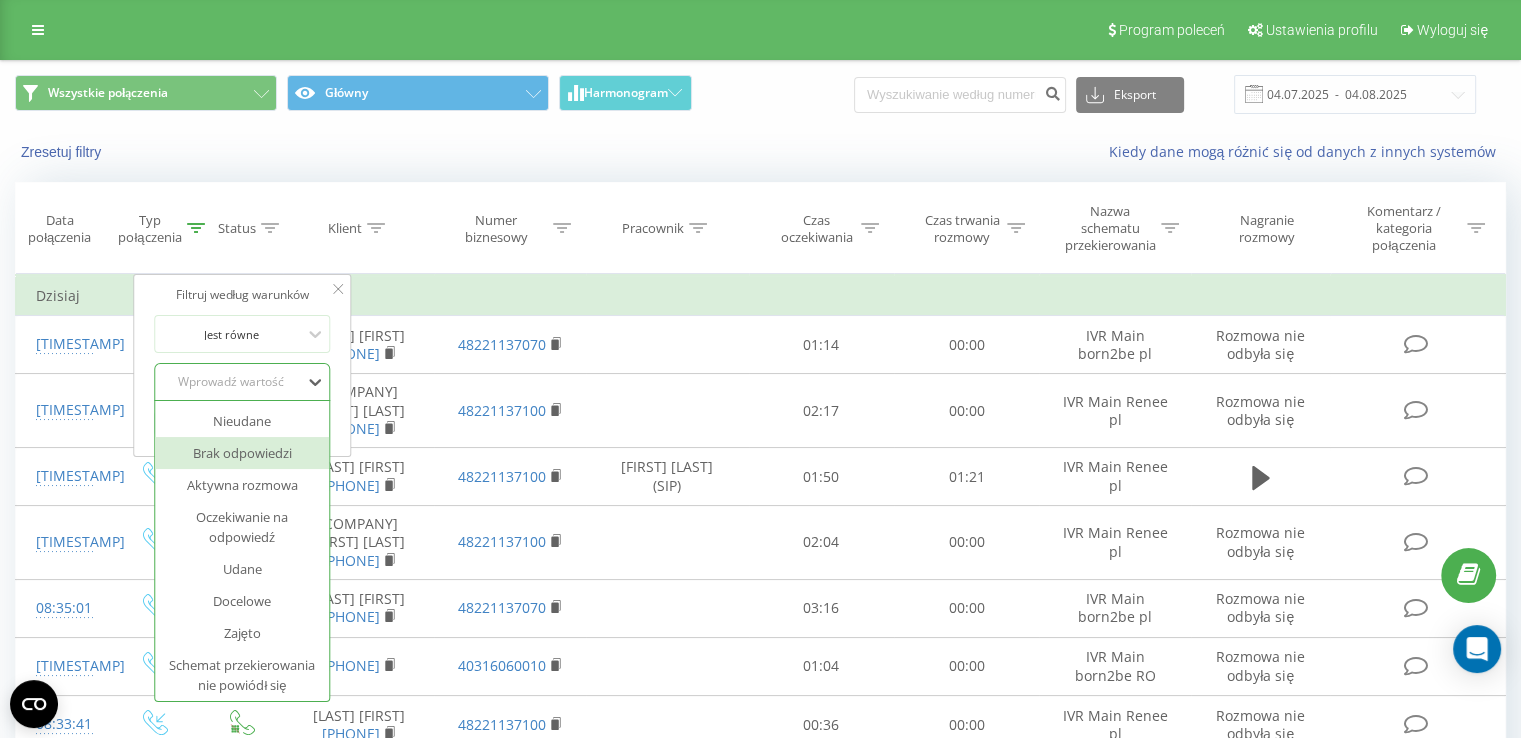 click on "Brak odpowiedzi" at bounding box center [243, 453] 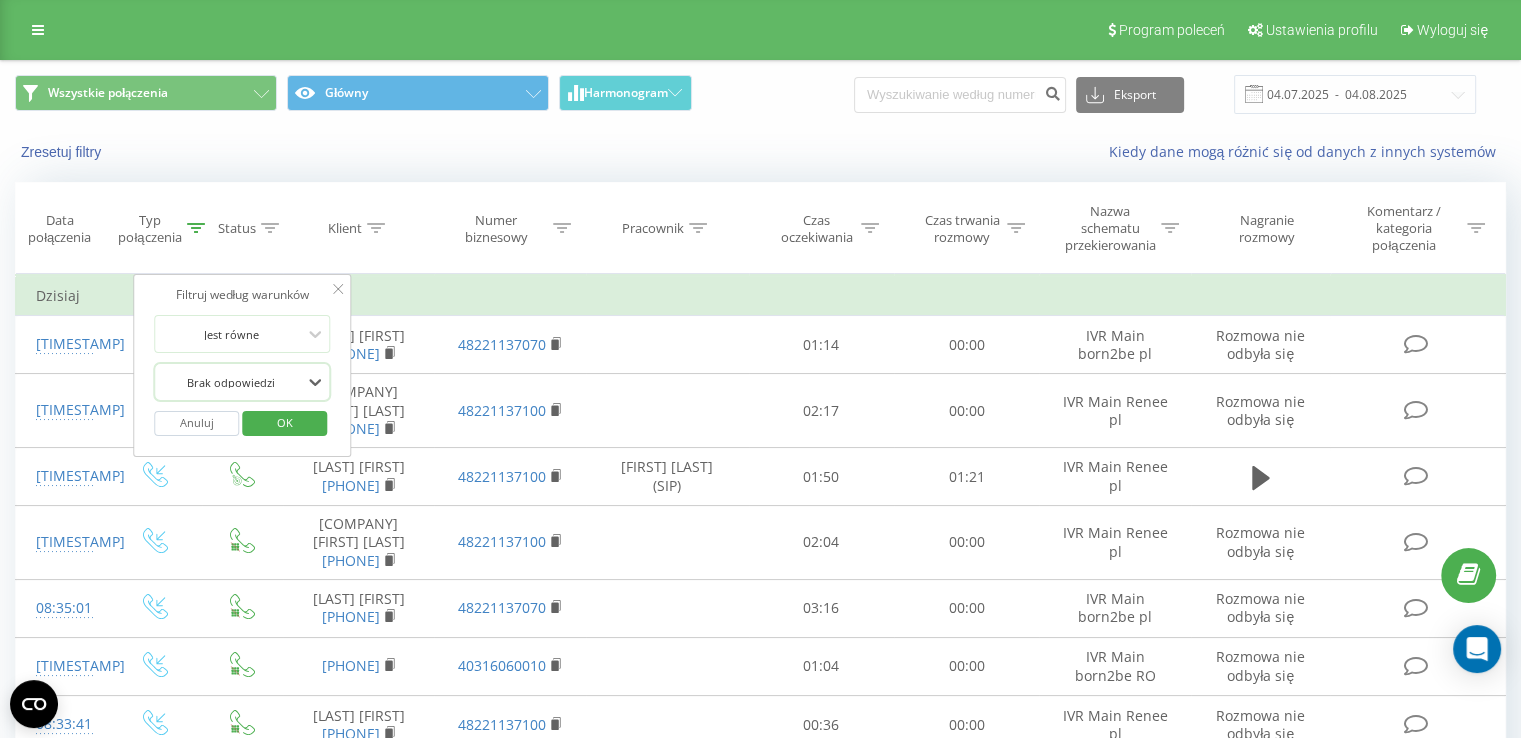 click on "OK" at bounding box center (285, 422) 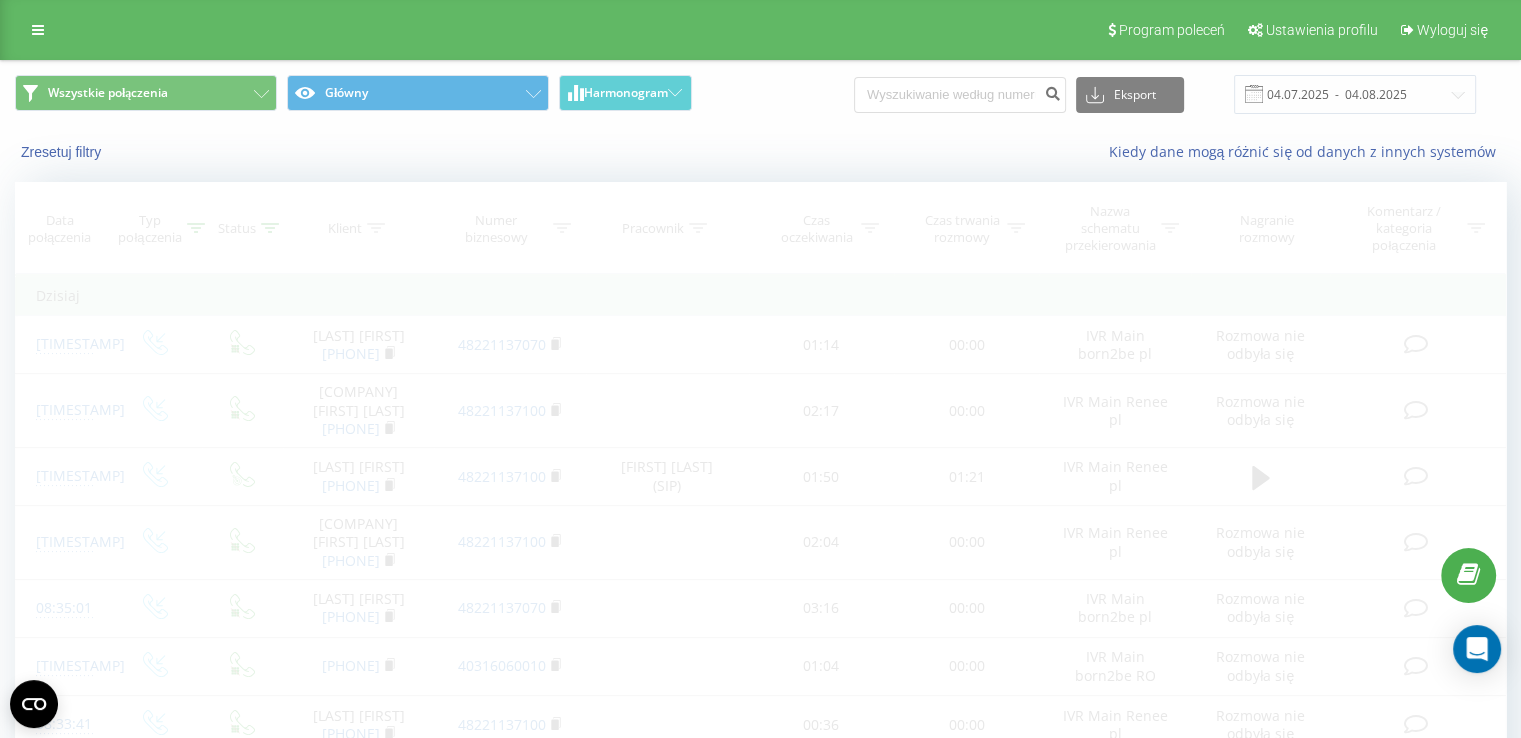click on "Data połączenia Typ połączenia Status Klient Numer biznesowy Pracownik Czas oczekiwania Czas trwania rozmowy Nazwa schematu przekierowania Nagranie rozmowy Komentarz / kategoria połączenia Filtruj według warunków Jest równe Przychodzące Anuluj OK Filtruj według warunków Jest równe Brak odpowiedzi Anuluj OK Filtruj według warunków Zawiera Anuluj OK Filtruj według warunków Zawiera Anuluj OK Filtruj według warunków Zawiera Anuluj OK Filtruj według warunków Jest równe Anuluj OK Filtruj według warunków Jest równe Anuluj OK Filtruj według warunków Zawiera Anuluj OK Filtruj według warunków Jest równe Wprowadź wartość Anuluj OK Dzisiaj  [TIMESTAMP]         [LAST] [FIRST] [PHONE] [PHONE] 01:14 00:00 IVR Main born2be pl Rozmowa nie odbyła się  [TIMESTAMP]         [COMPANY] [FIRST] [LAST] [PHONE] [PHONE] 02:17 00:00 IVR Main Renee pl Rozmowa nie odbyła się  [TIMESTAMP]         [LAST] [FIRST] [PHONE] [PHONE] [FIRST] (SIP) 01:50 01:21  [TIMESTAMP]" at bounding box center (760, 1299) 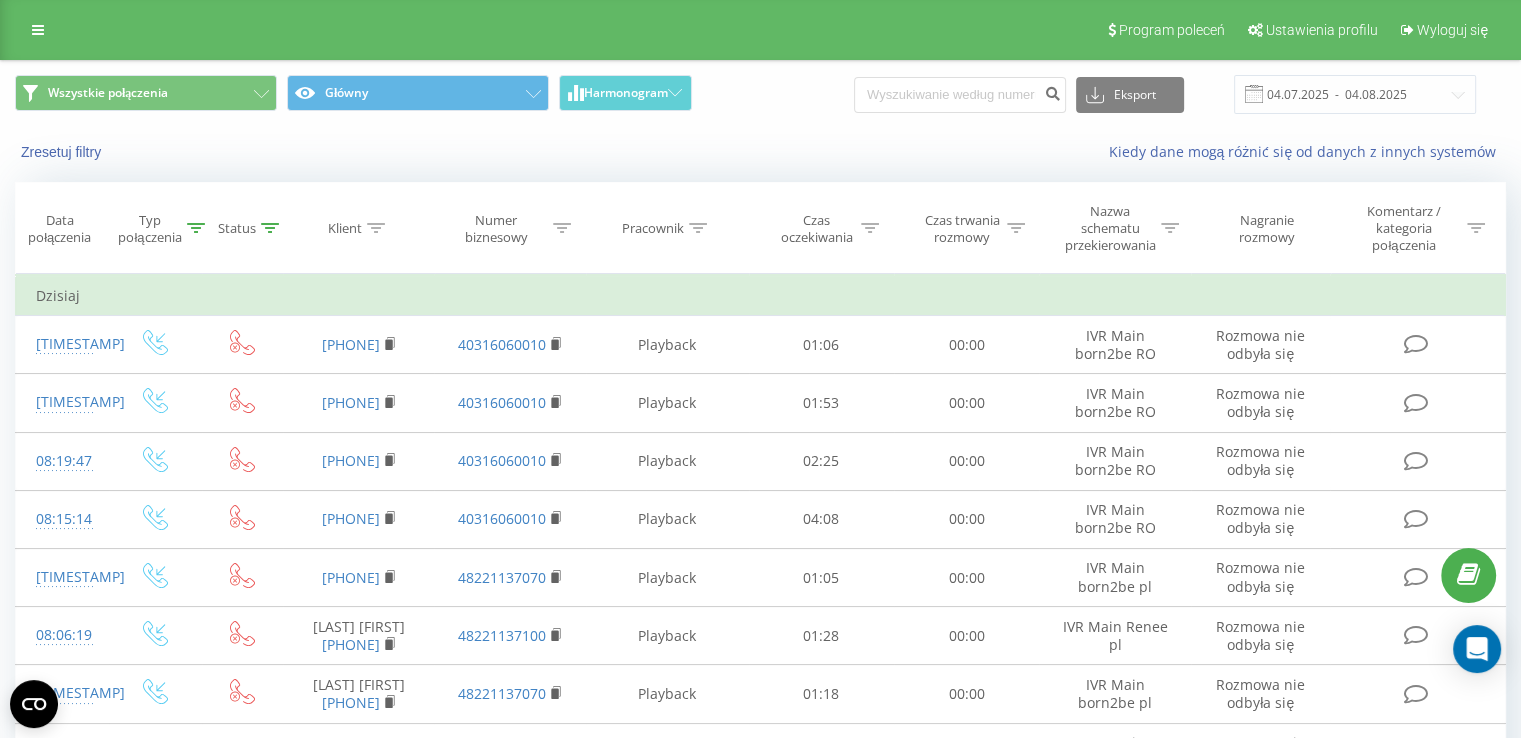 click on "Numer biznesowy" at bounding box center [510, 228] 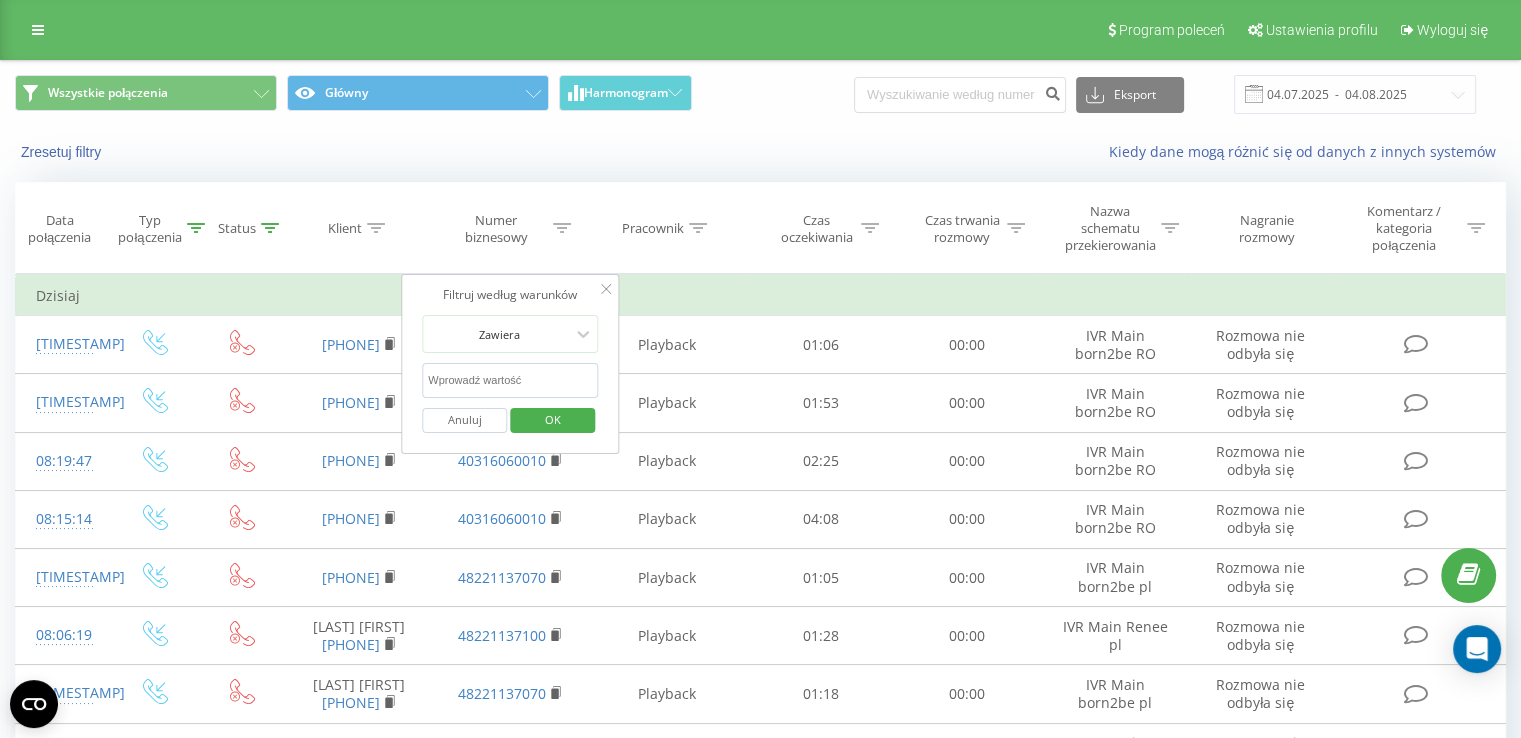 drag, startPoint x: 562, startPoint y: 375, endPoint x: 552, endPoint y: 395, distance: 22.36068 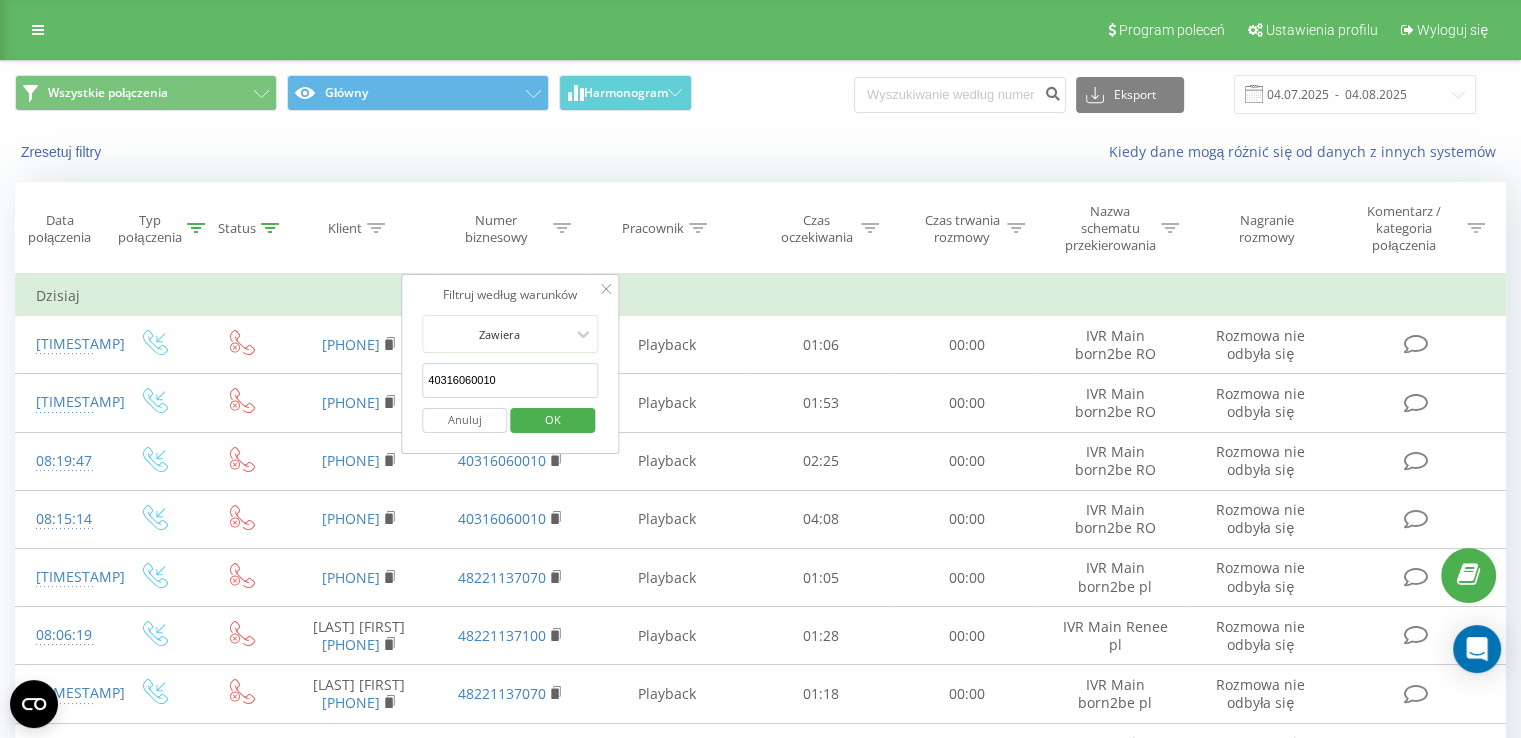 click on "OK" at bounding box center (553, 419) 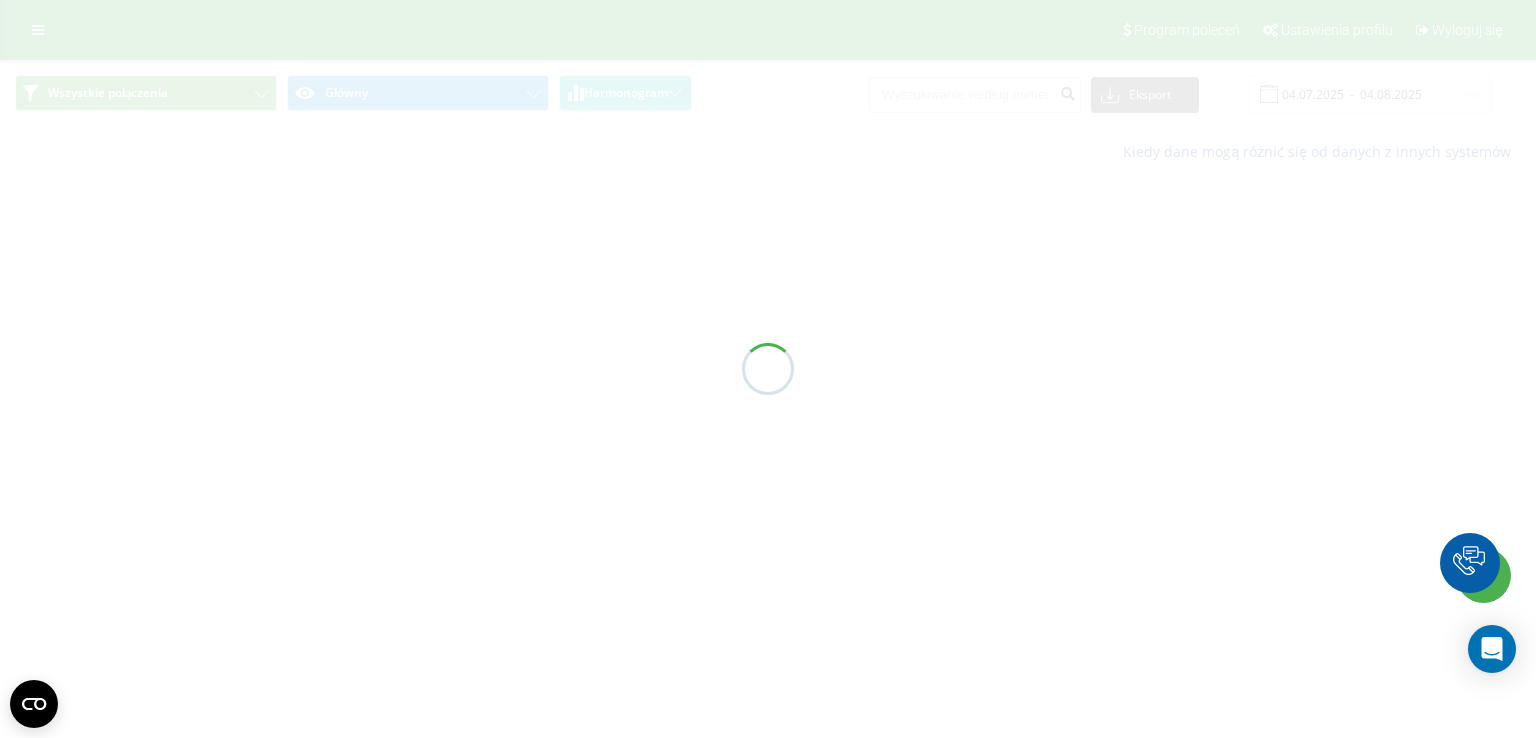 scroll, scrollTop: 0, scrollLeft: 0, axis: both 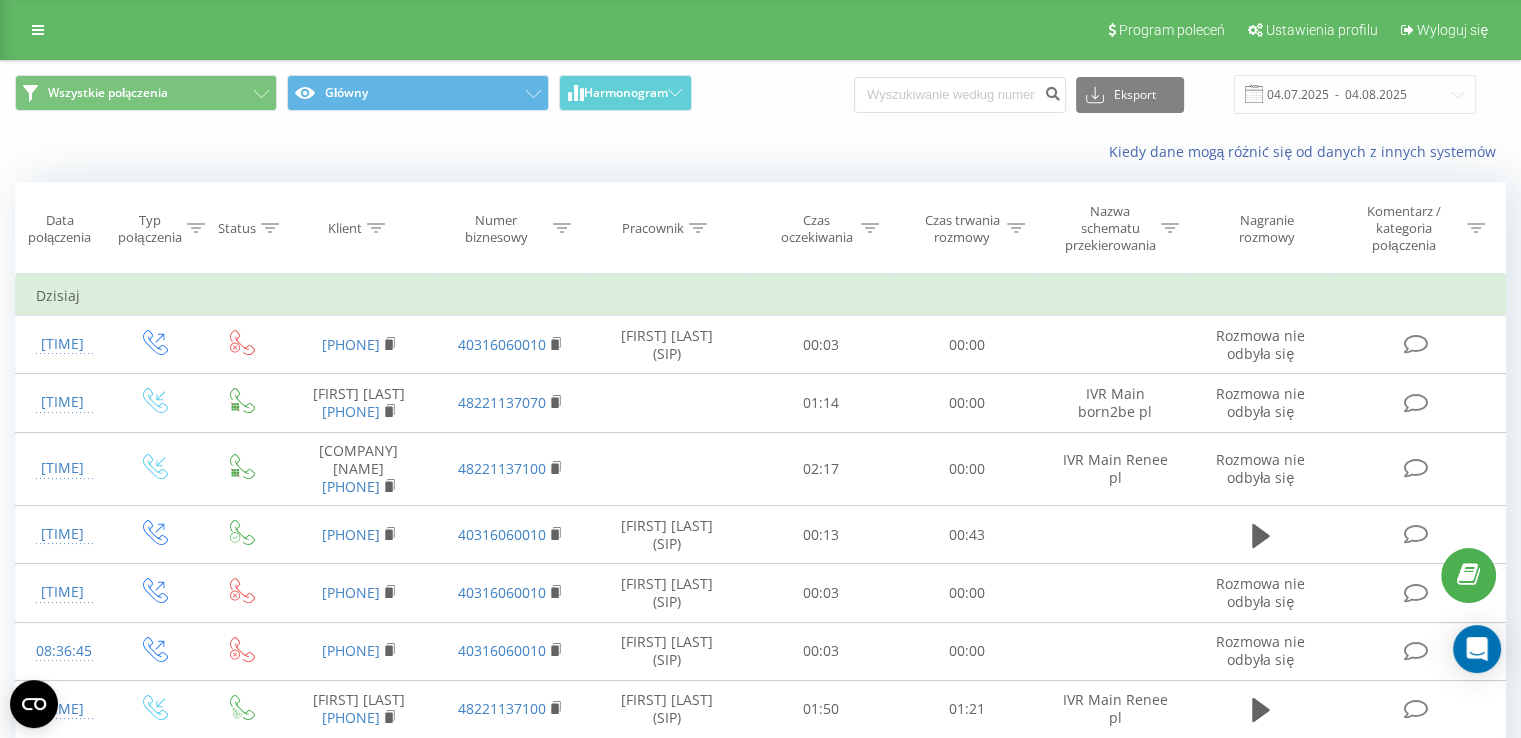 click on "Typ połączenia" at bounding box center (149, 229) 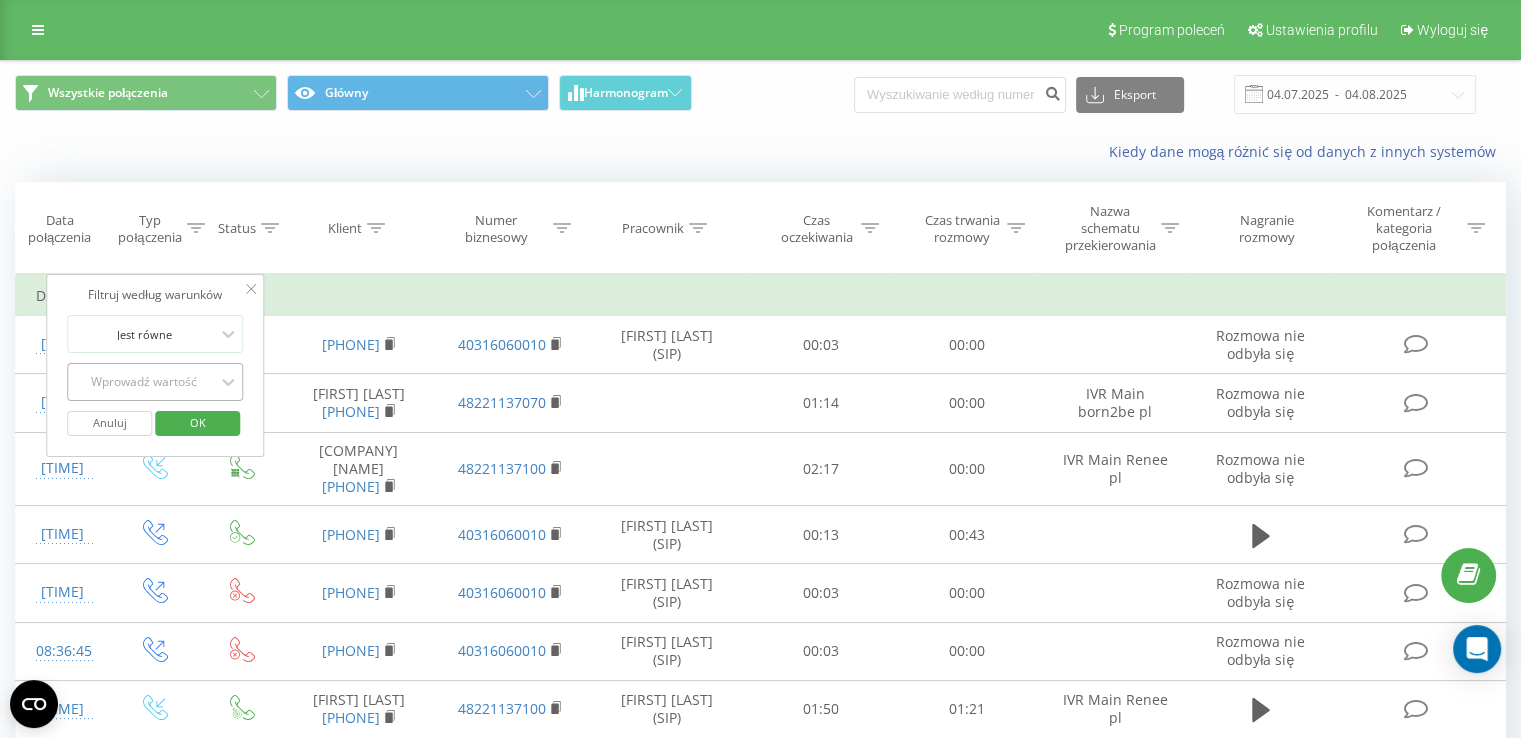 click on "Wprowadź wartość" at bounding box center [144, 382] 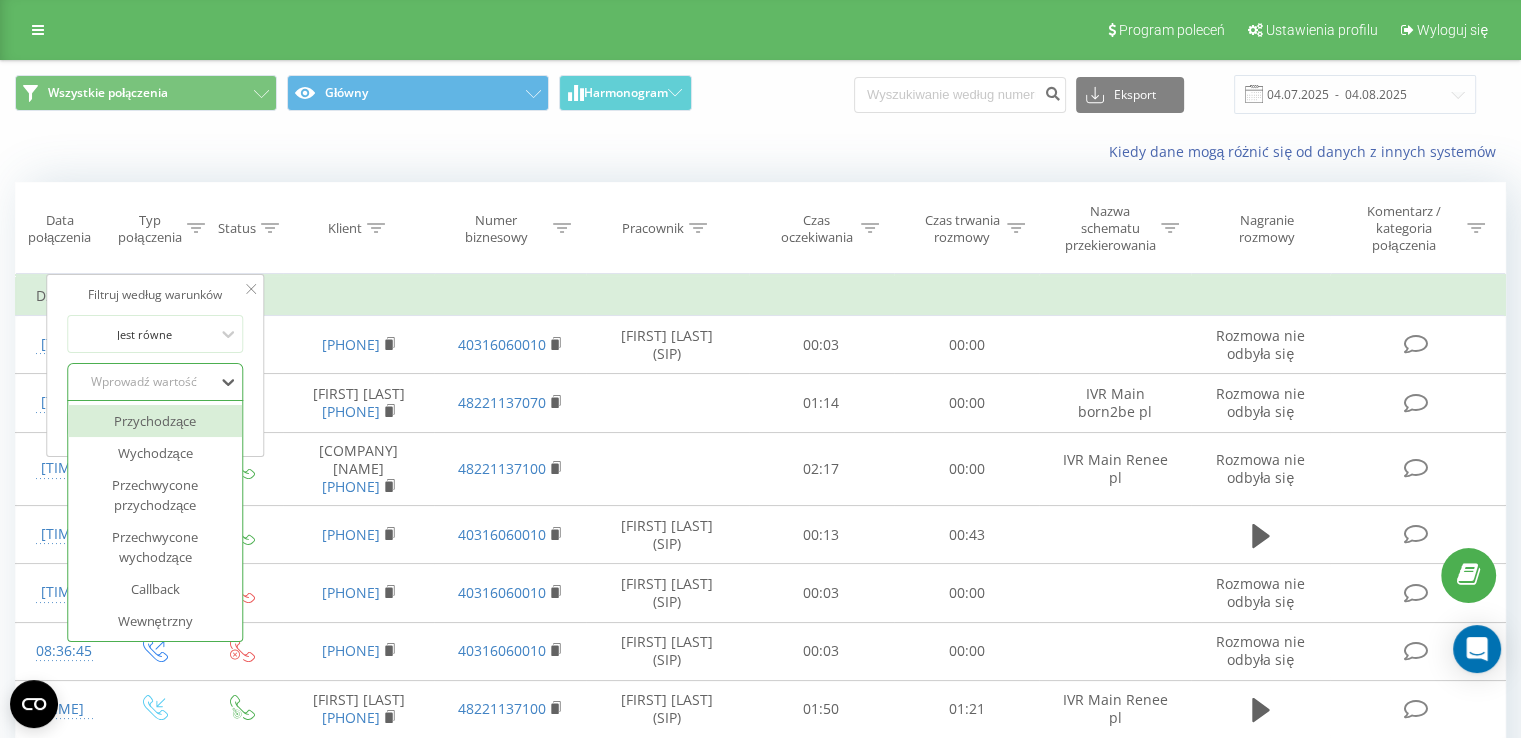 click on "Przychodzące" at bounding box center [155, 421] 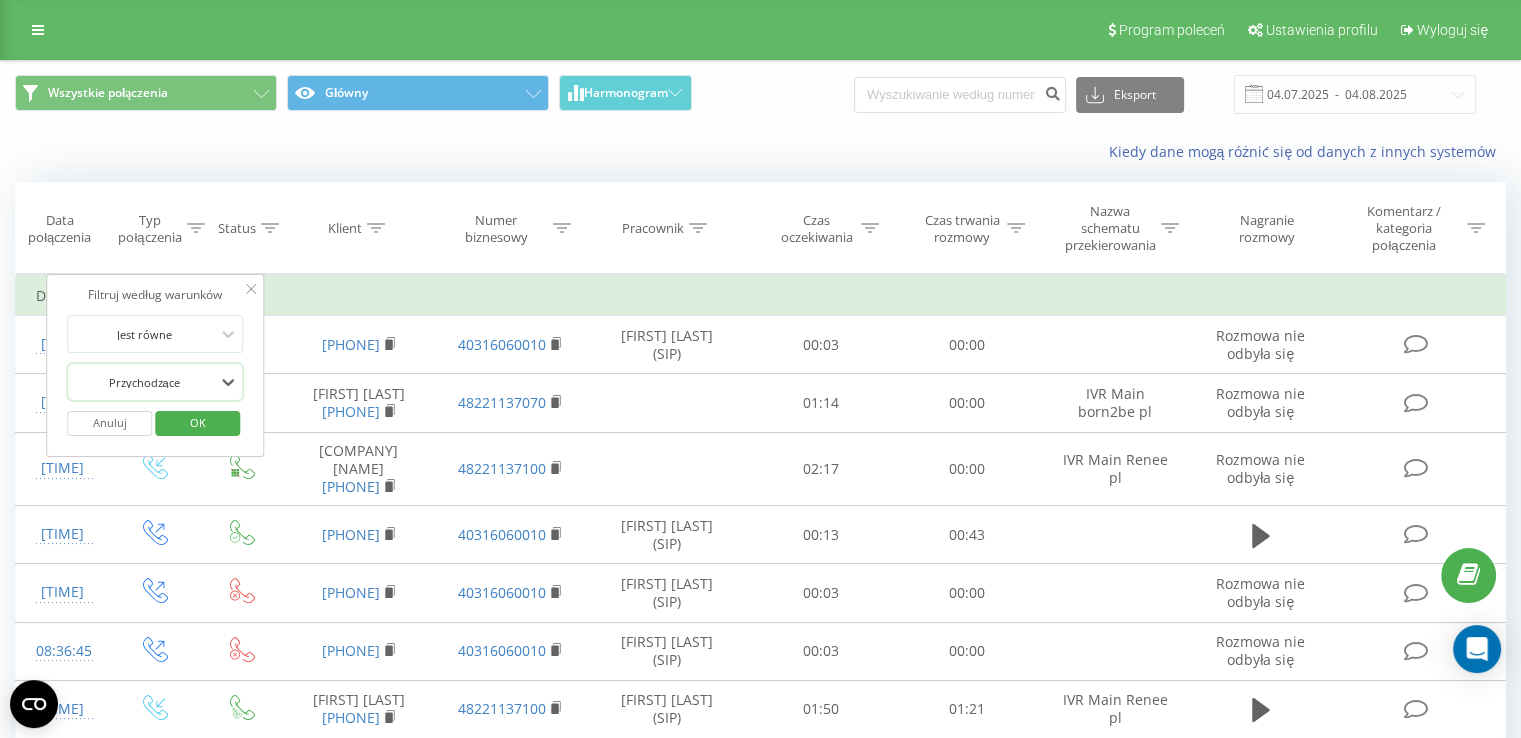 click on "OK" at bounding box center (198, 422) 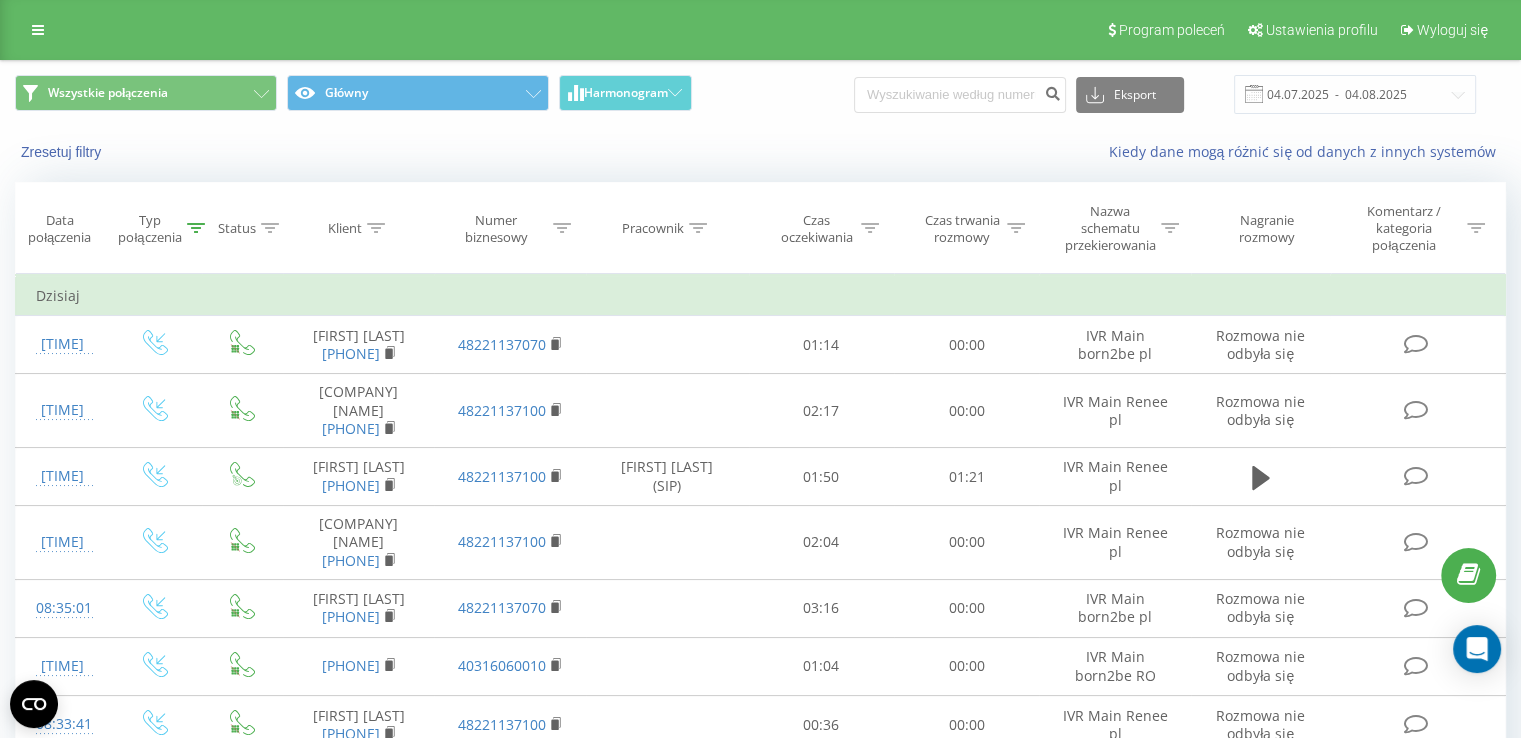 click on "Status" at bounding box center (242, 228) 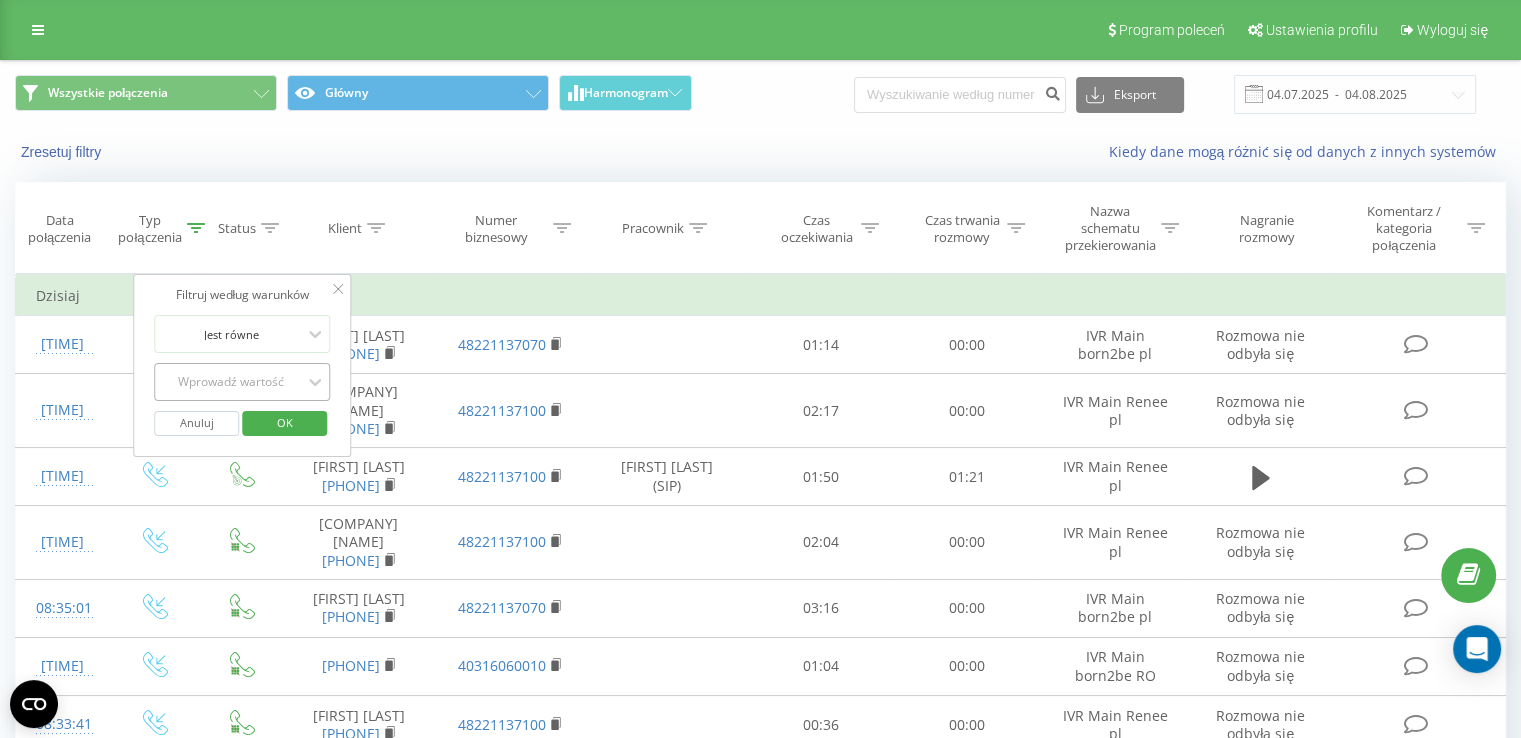 click on "Wprowadź wartość" at bounding box center [232, 382] 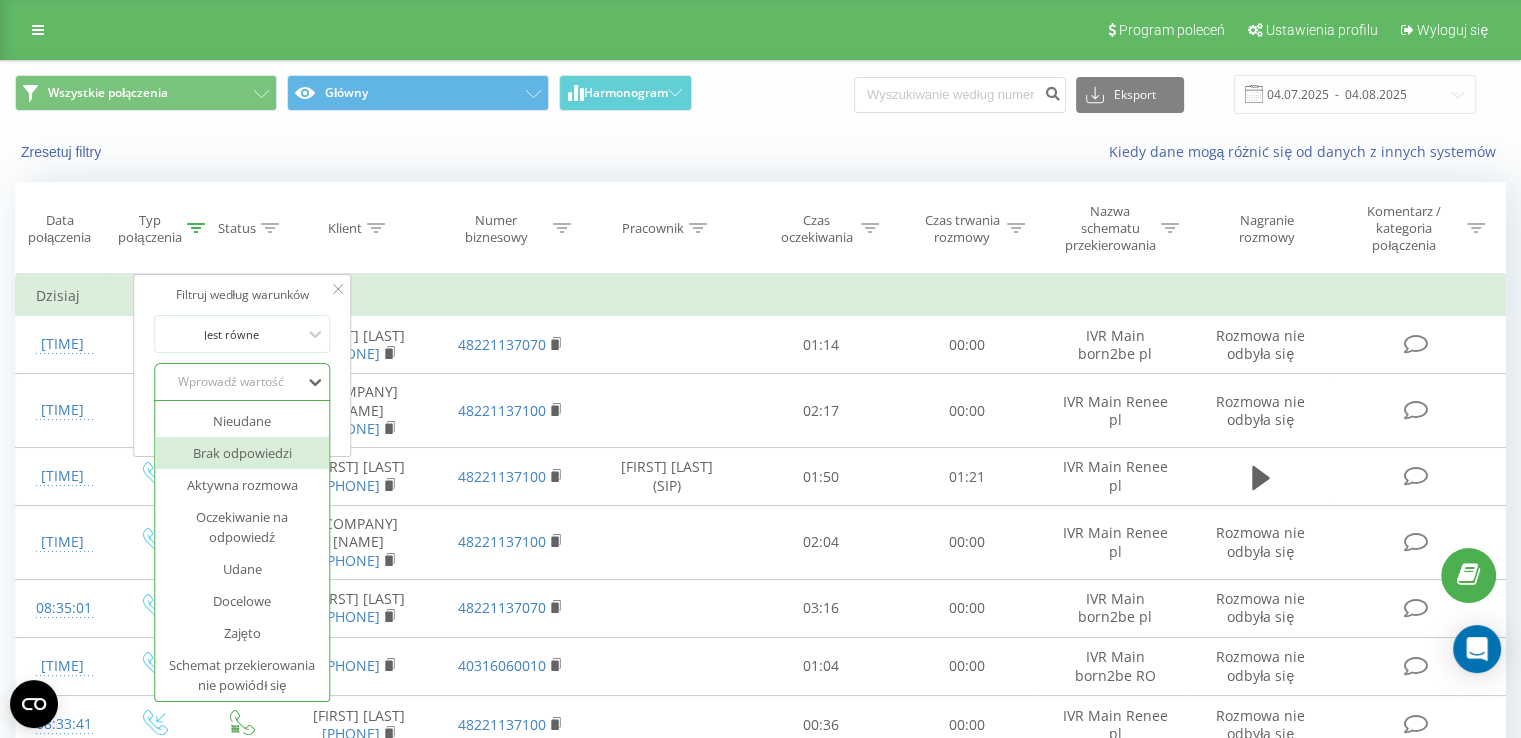 click on "Brak odpowiedzi" at bounding box center [243, 453] 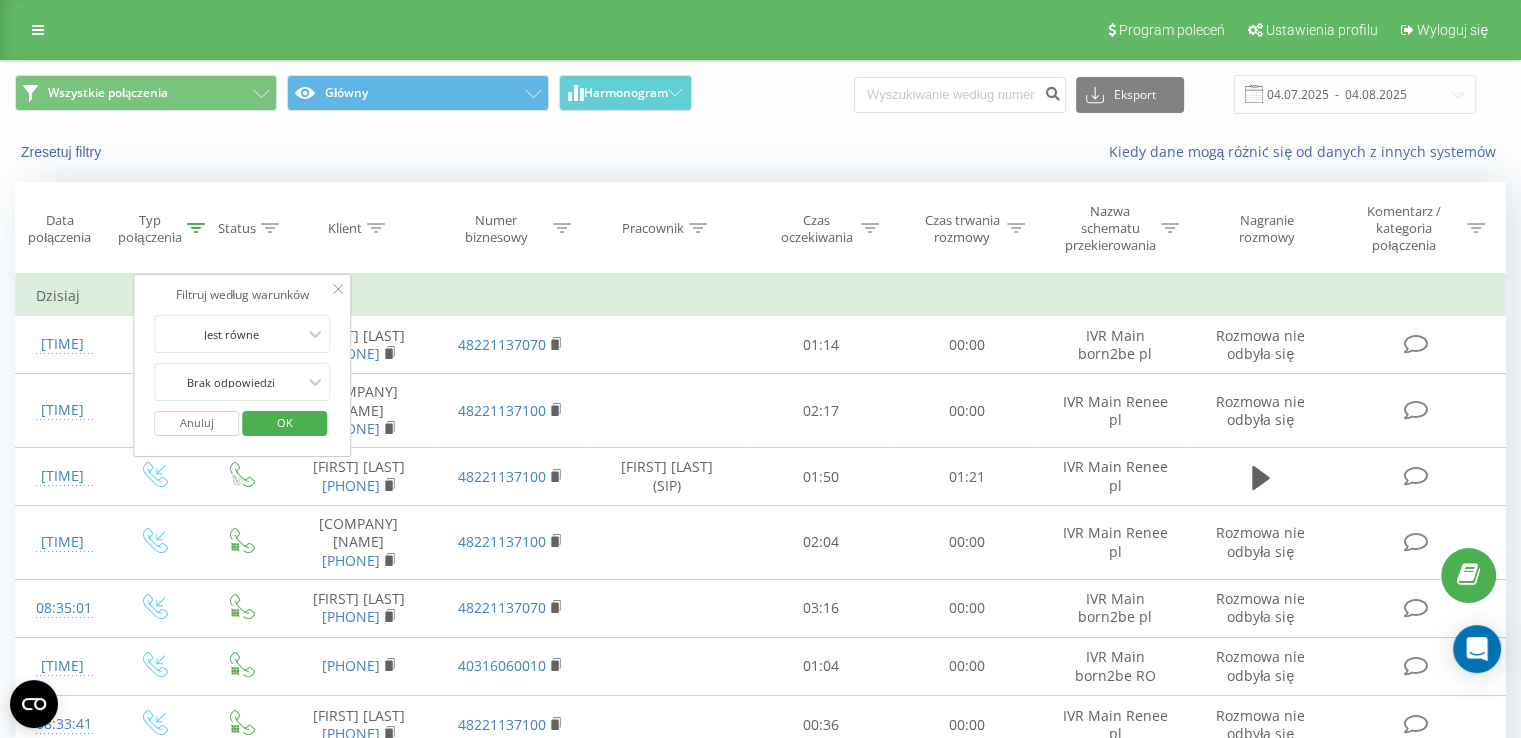 click on "OK" at bounding box center (285, 422) 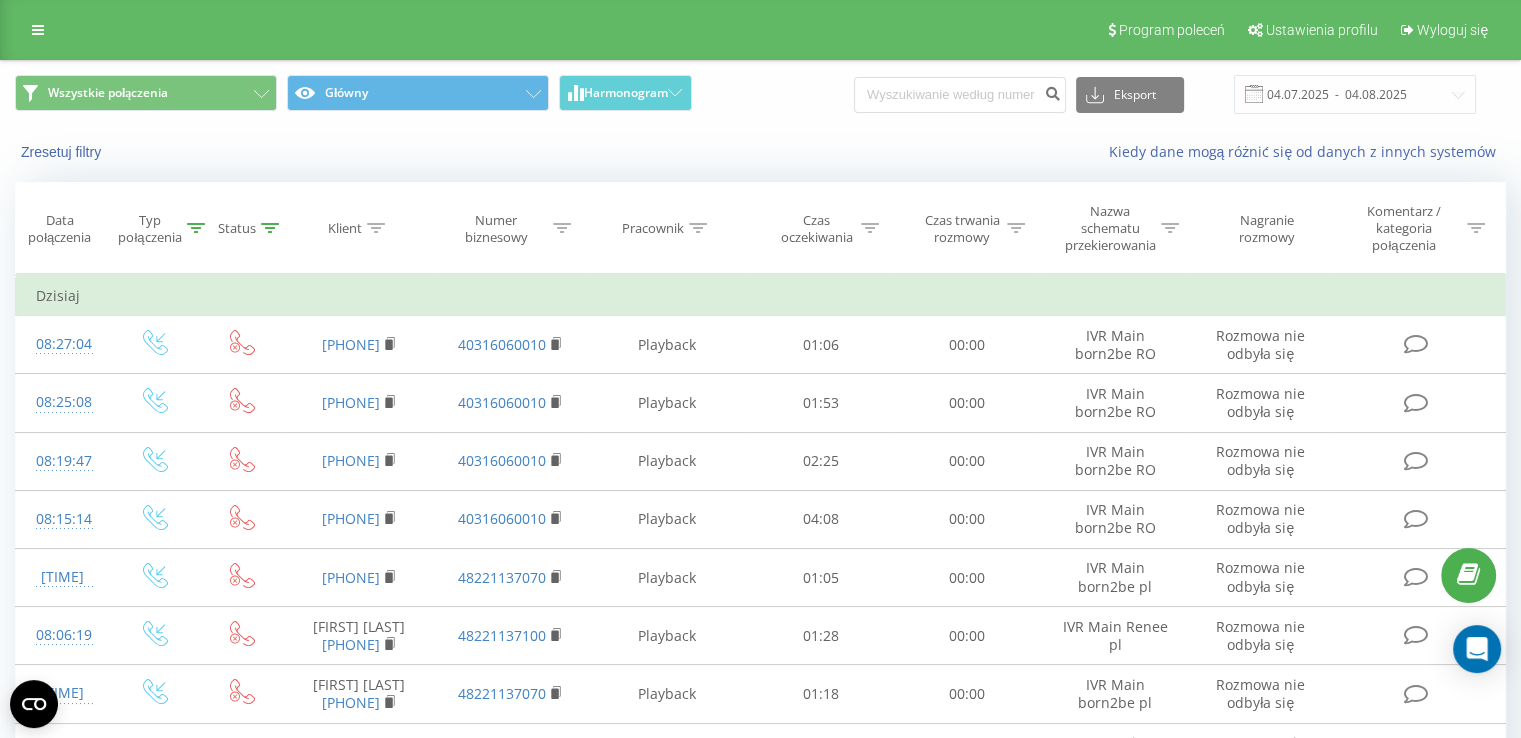 click on "Numer biznesowy" at bounding box center (496, 229) 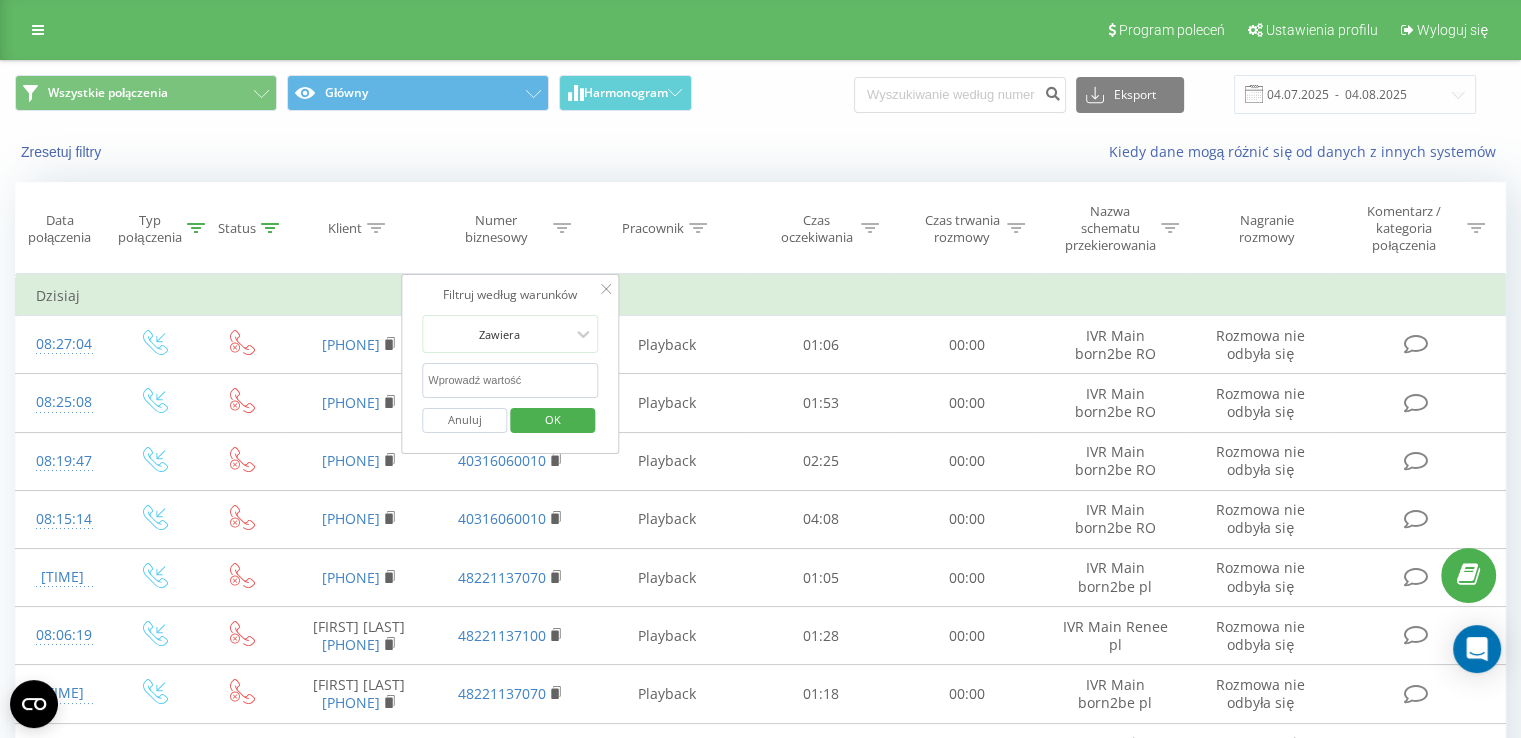 click at bounding box center [510, 380] 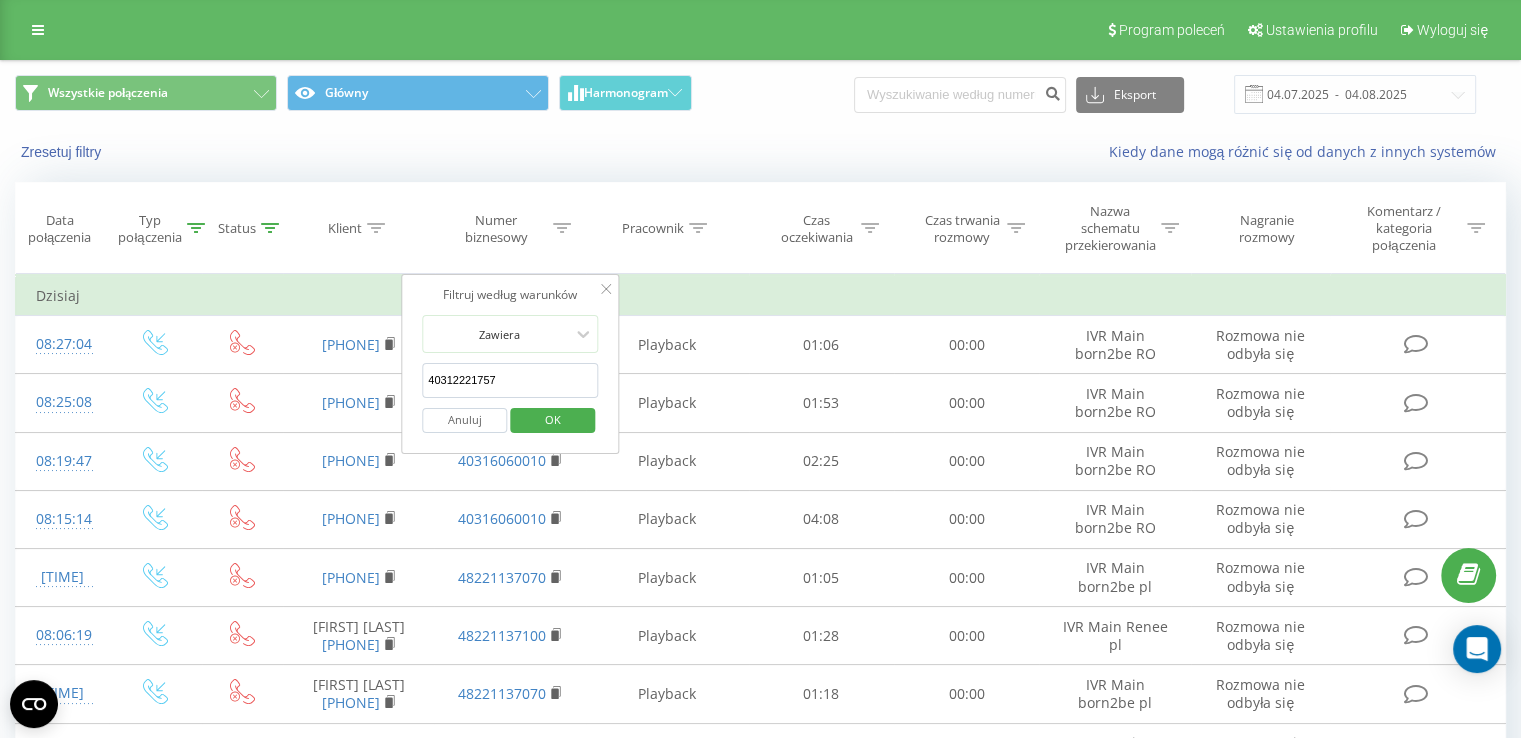 click on "OK" at bounding box center (553, 419) 